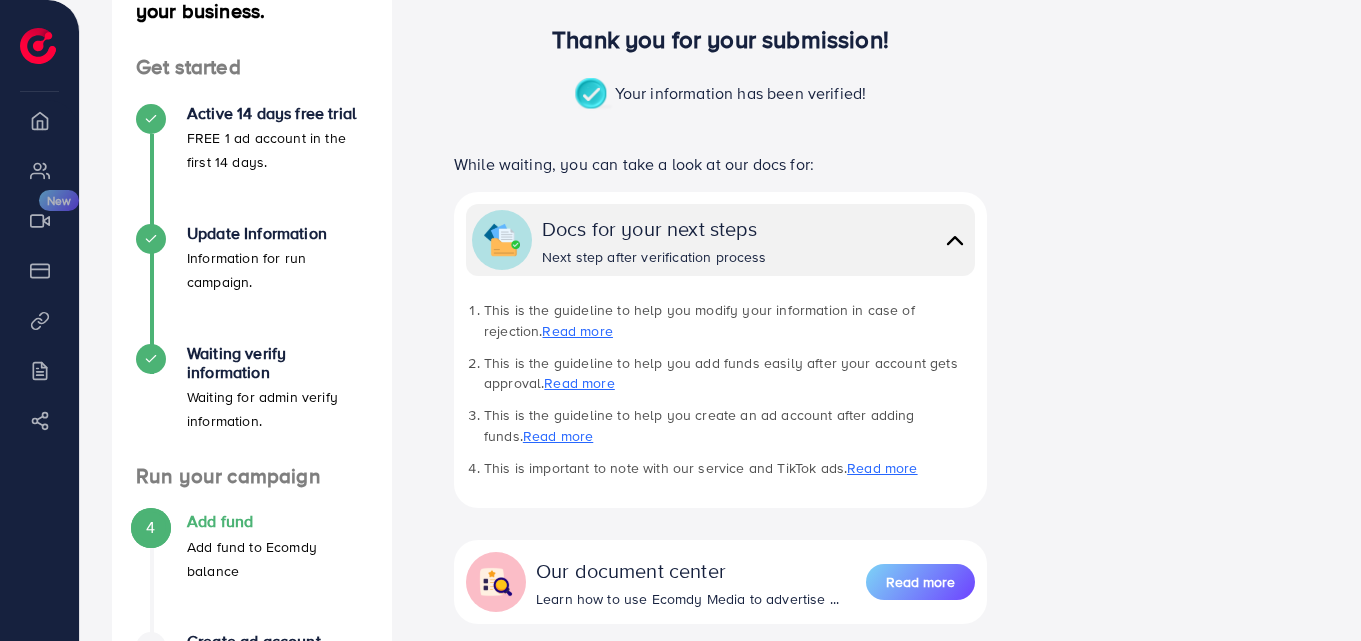 scroll, scrollTop: 200, scrollLeft: 0, axis: vertical 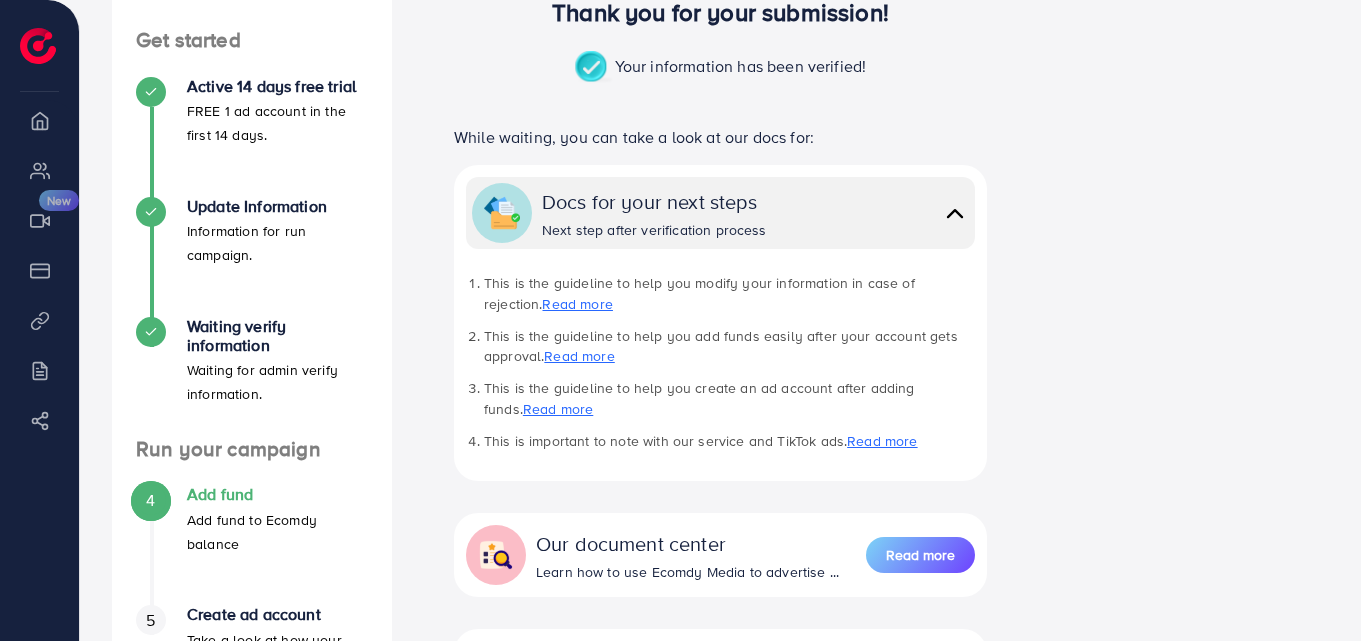 drag, startPoint x: 677, startPoint y: 228, endPoint x: 1179, endPoint y: 126, distance: 512.25775 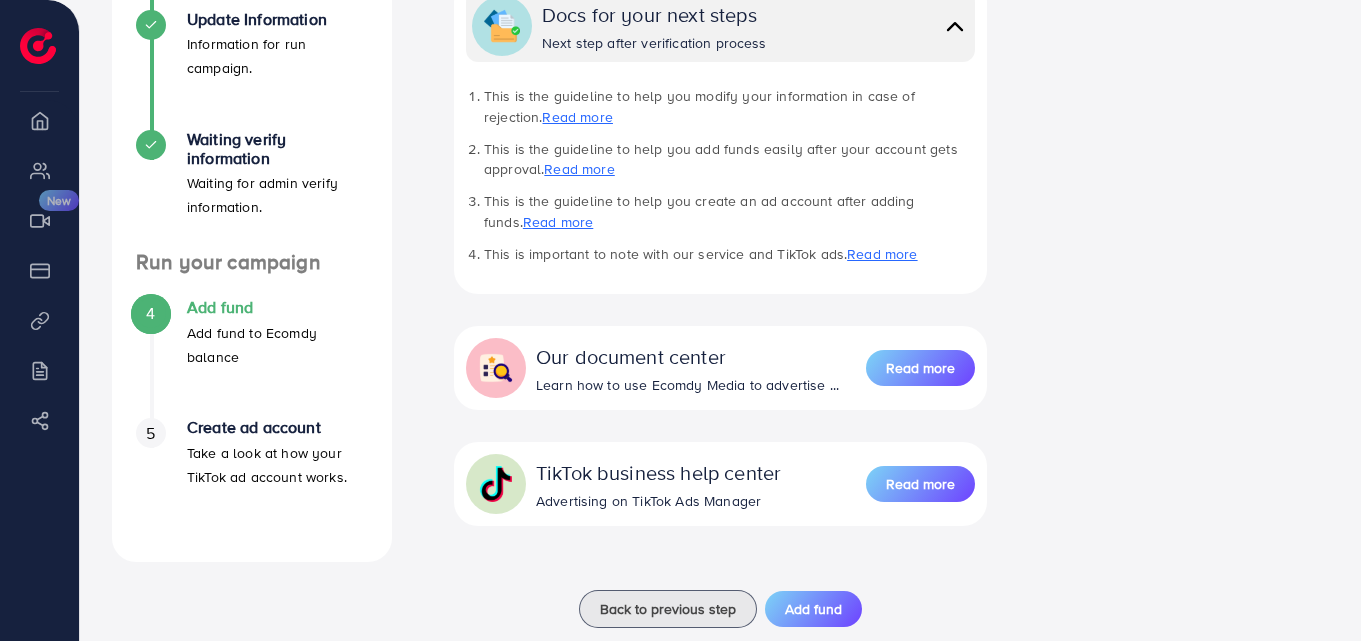 scroll, scrollTop: 393, scrollLeft: 0, axis: vertical 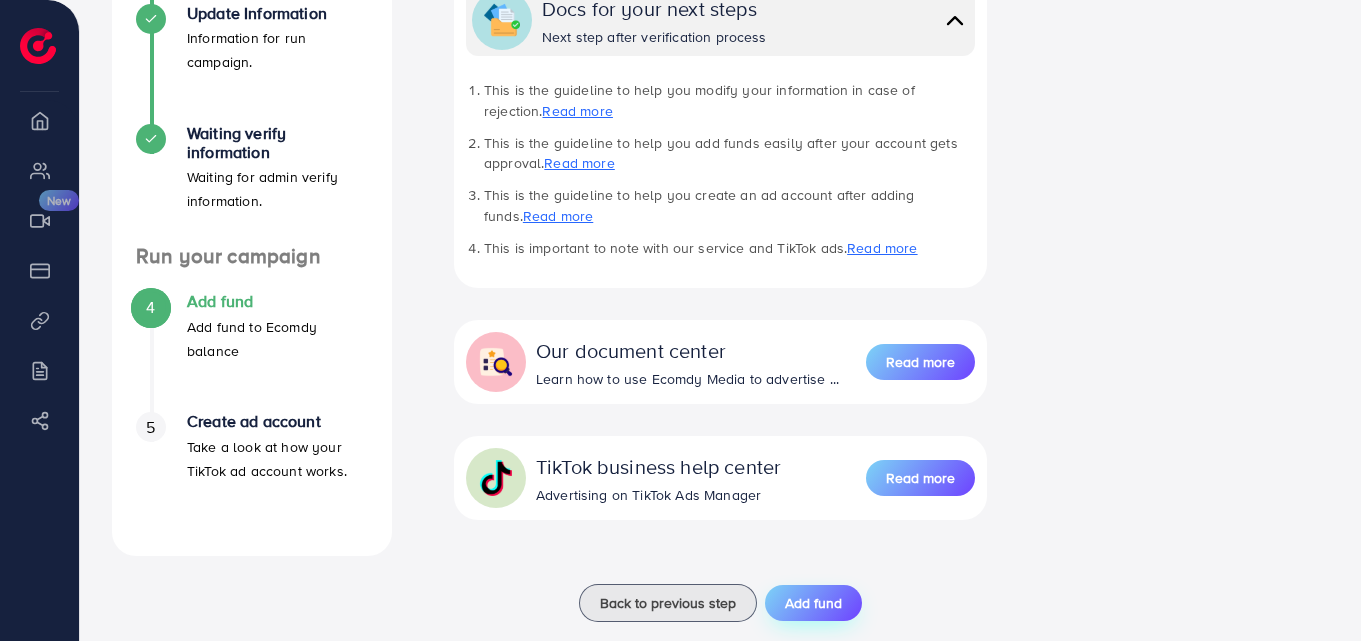 drag, startPoint x: 827, startPoint y: 569, endPoint x: 814, endPoint y: 580, distance: 17.029387 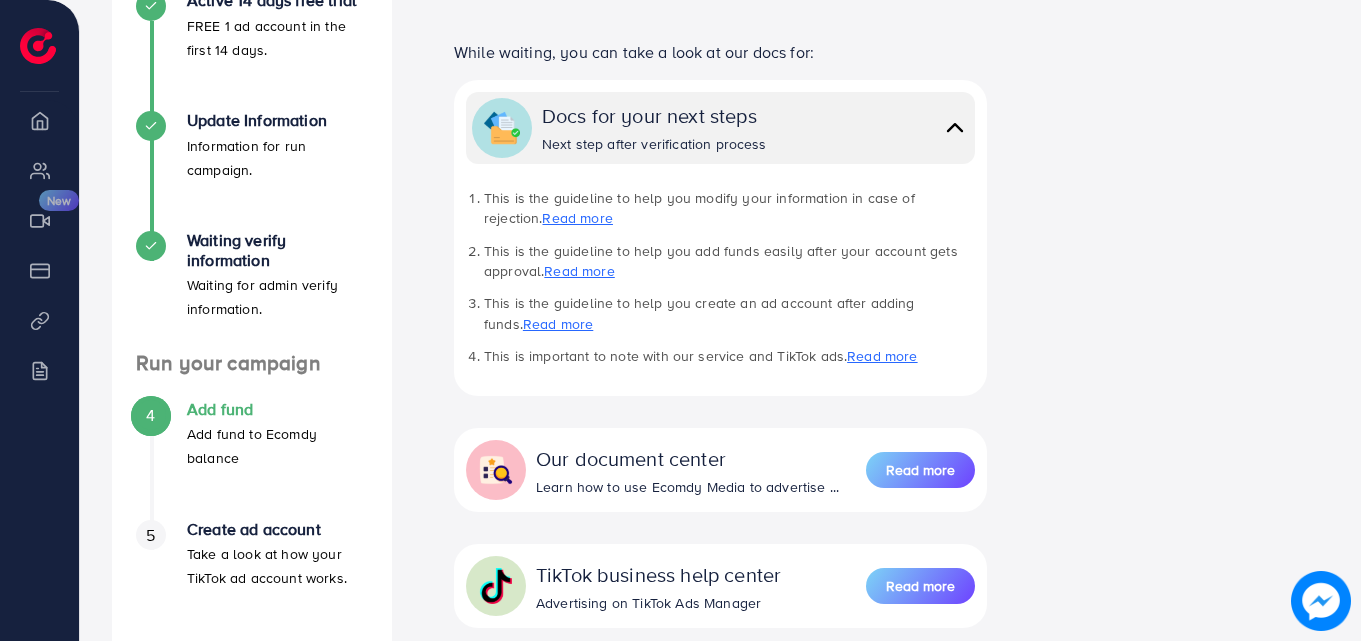 scroll, scrollTop: 535, scrollLeft: 0, axis: vertical 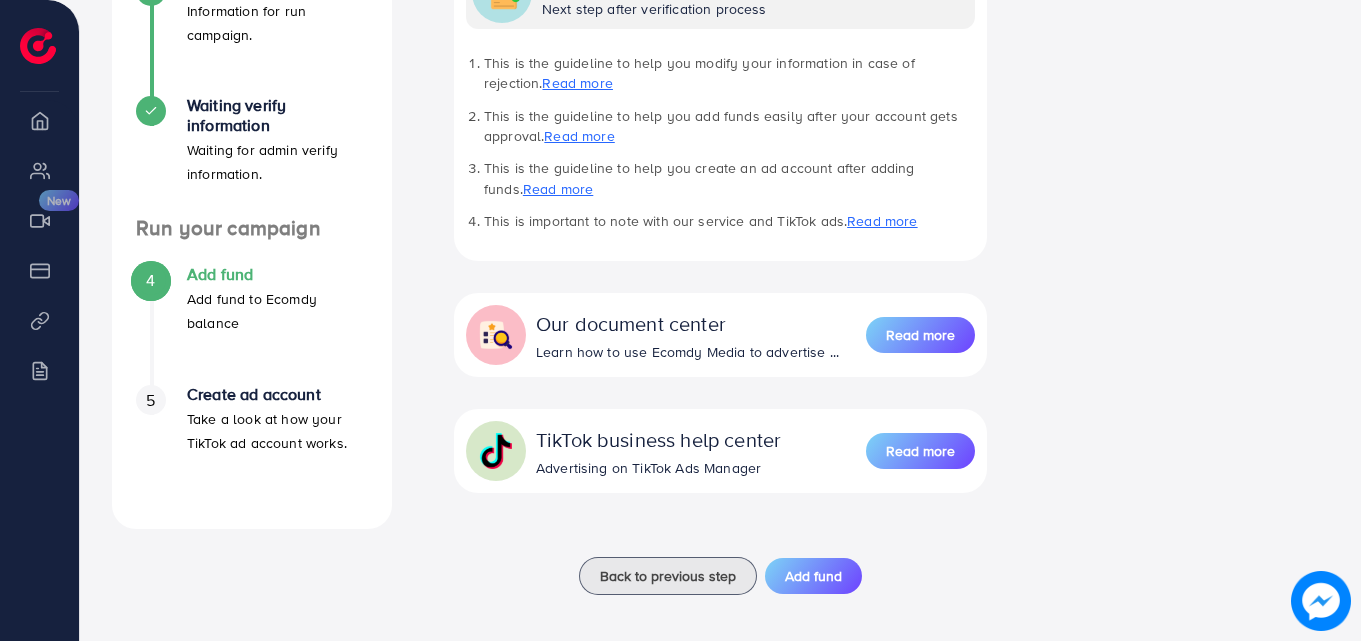 drag, startPoint x: 825, startPoint y: 574, endPoint x: 615, endPoint y: 491, distance: 225.80743 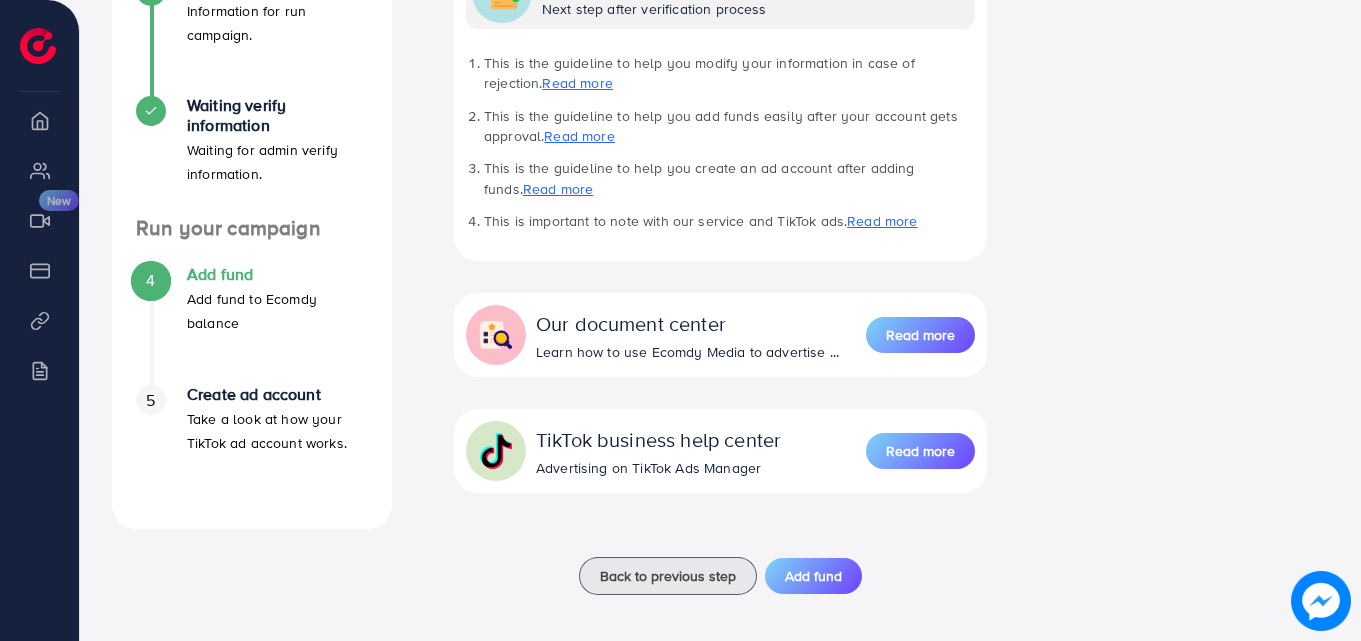 click at bounding box center (38, 46) 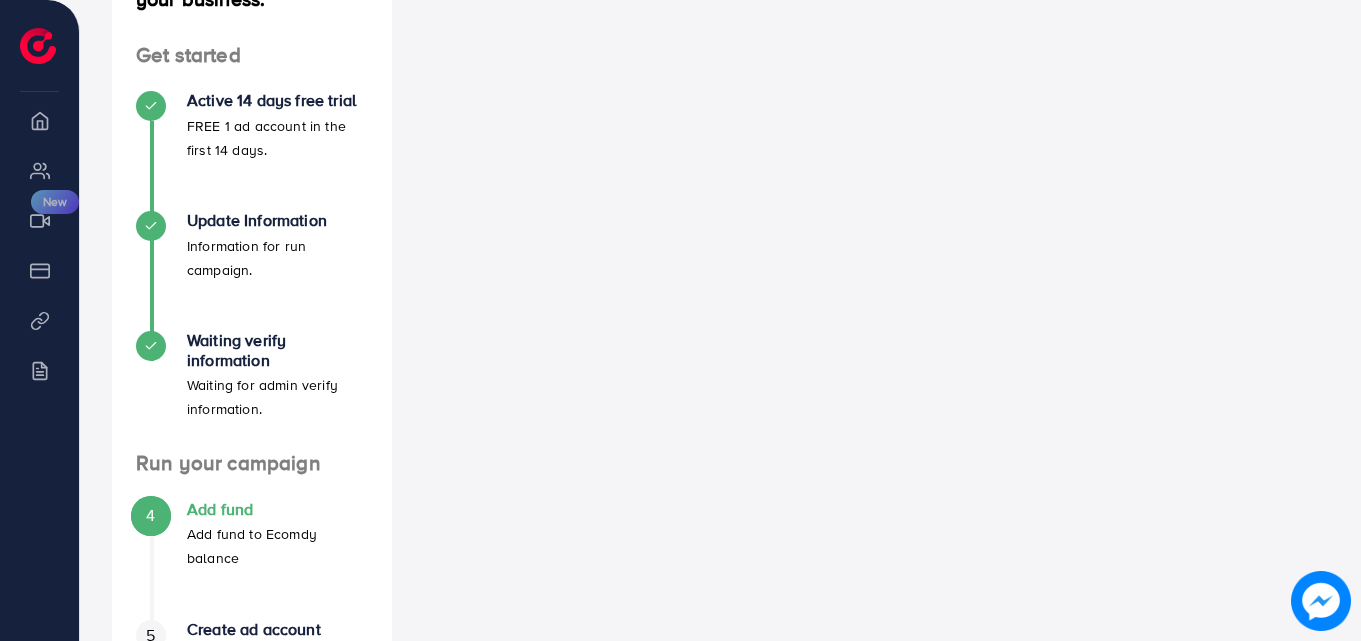 scroll, scrollTop: 455, scrollLeft: 0, axis: vertical 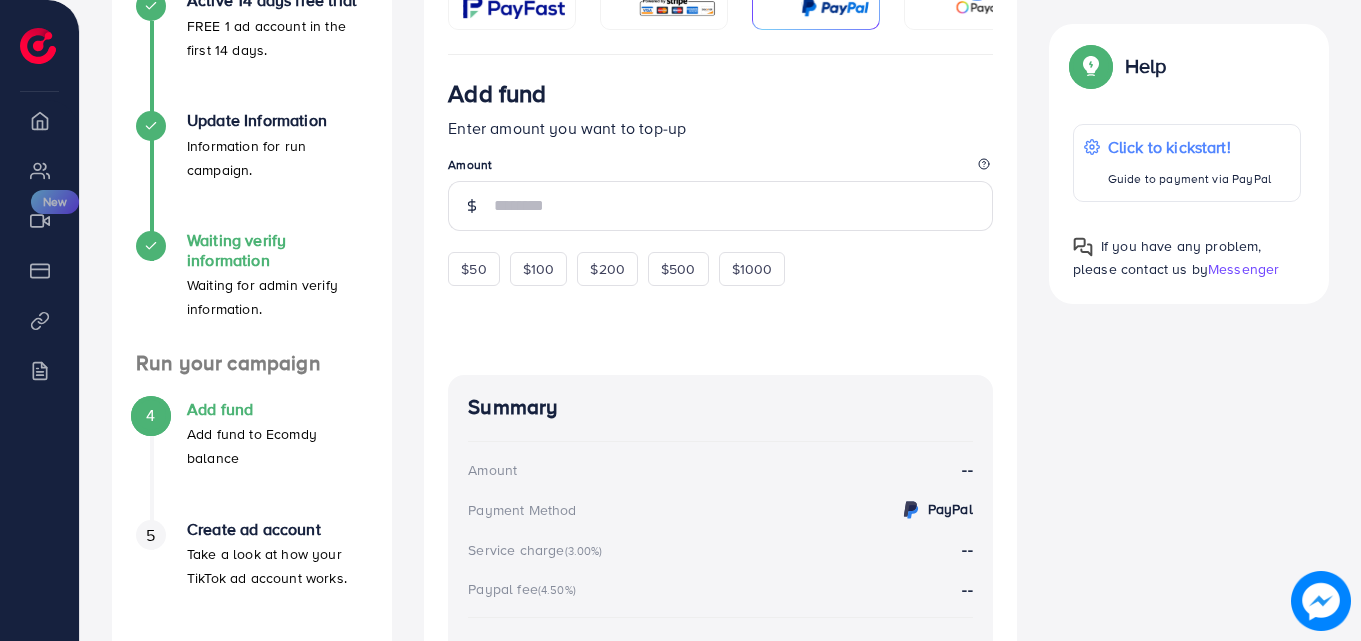 click on "Waiting for admin verify information." at bounding box center [277, 297] 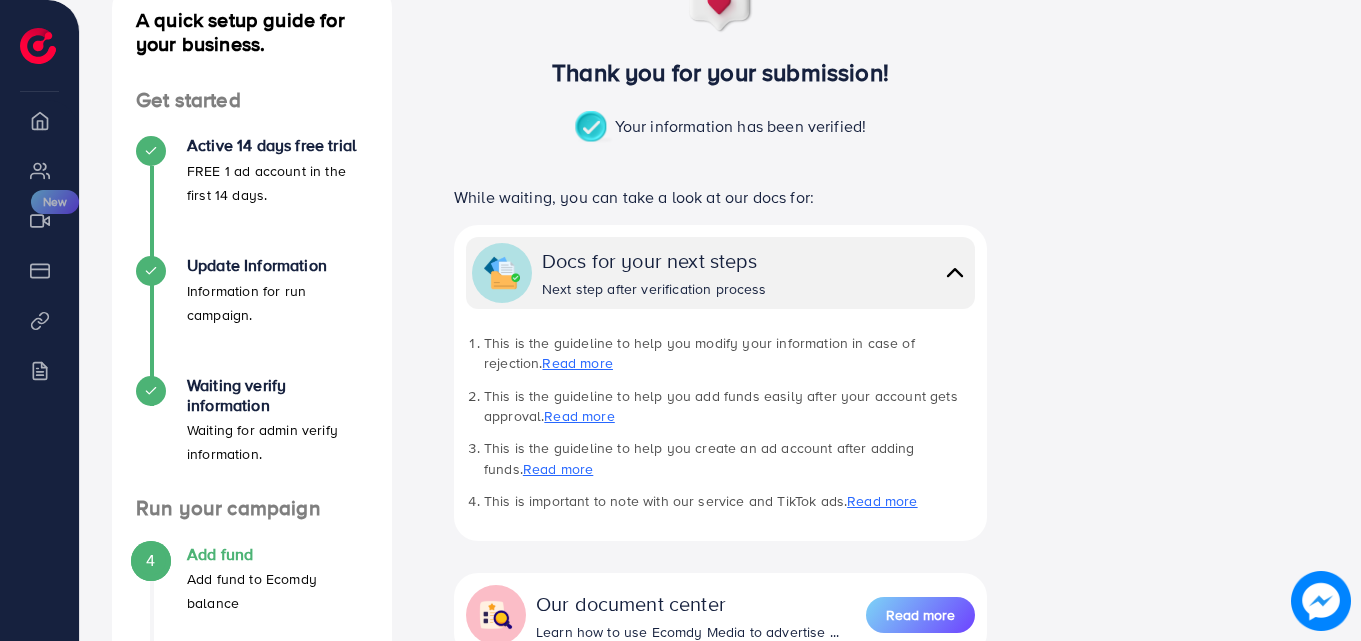 scroll, scrollTop: 500, scrollLeft: 0, axis: vertical 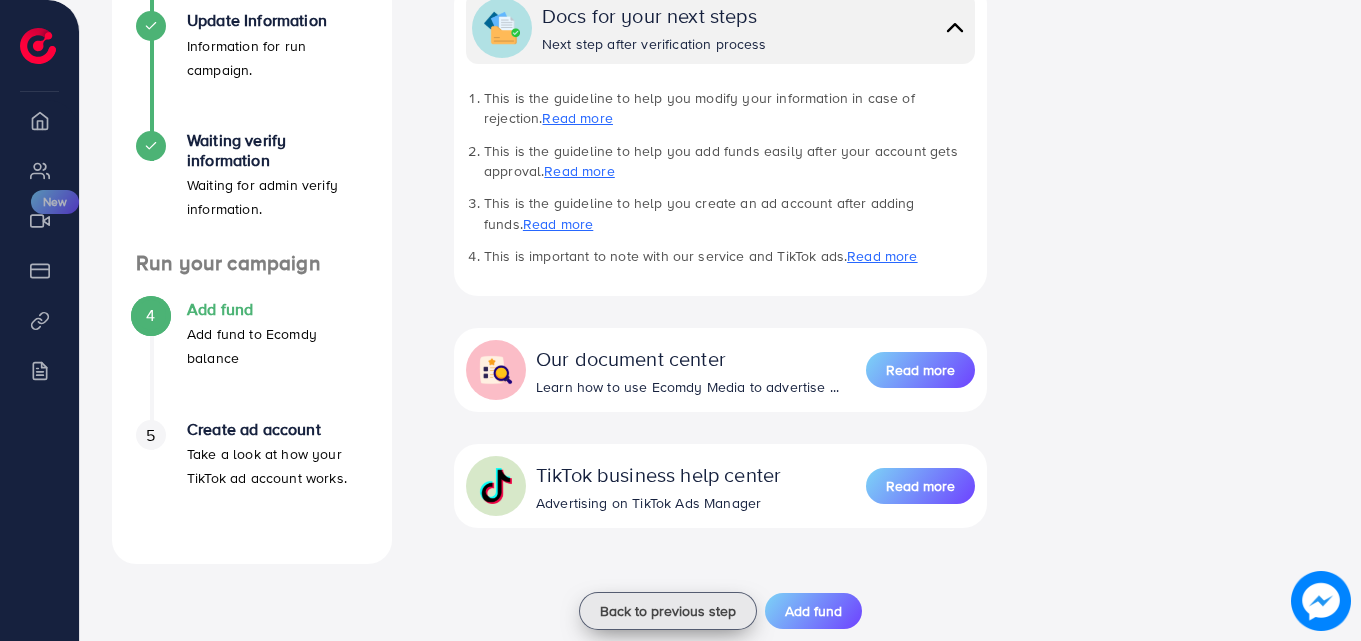 drag, startPoint x: 676, startPoint y: 603, endPoint x: 665, endPoint y: 597, distance: 12.529964 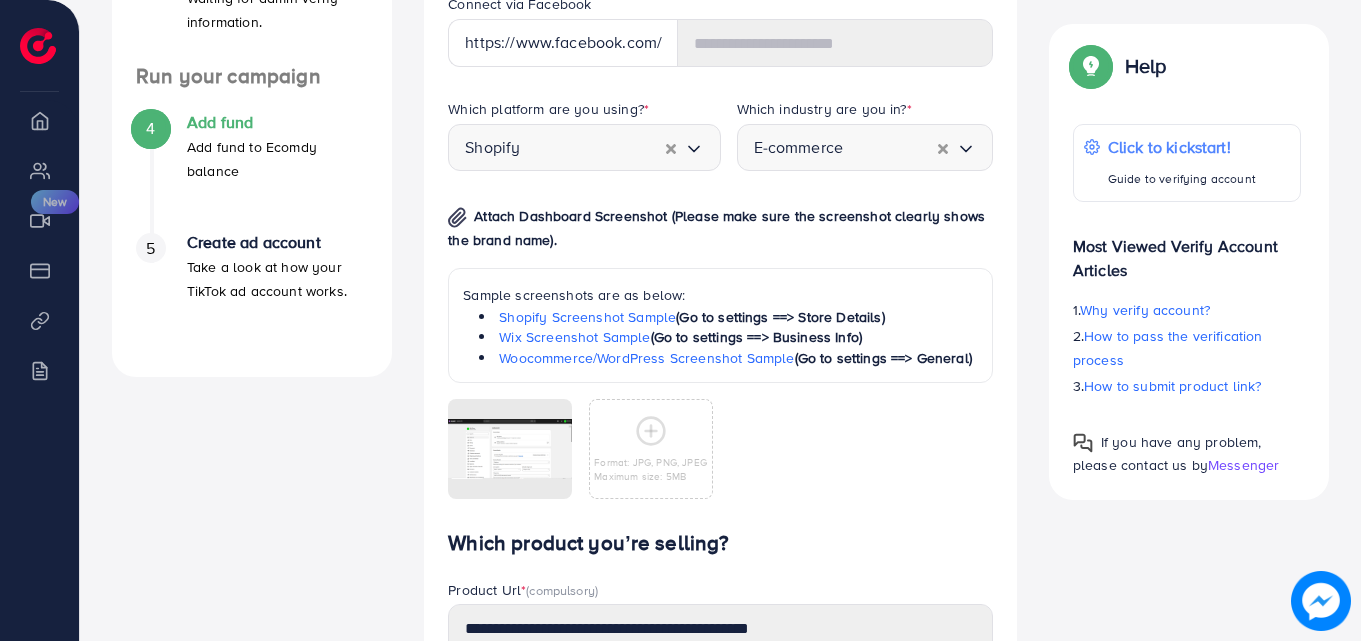 scroll, scrollTop: 500, scrollLeft: 0, axis: vertical 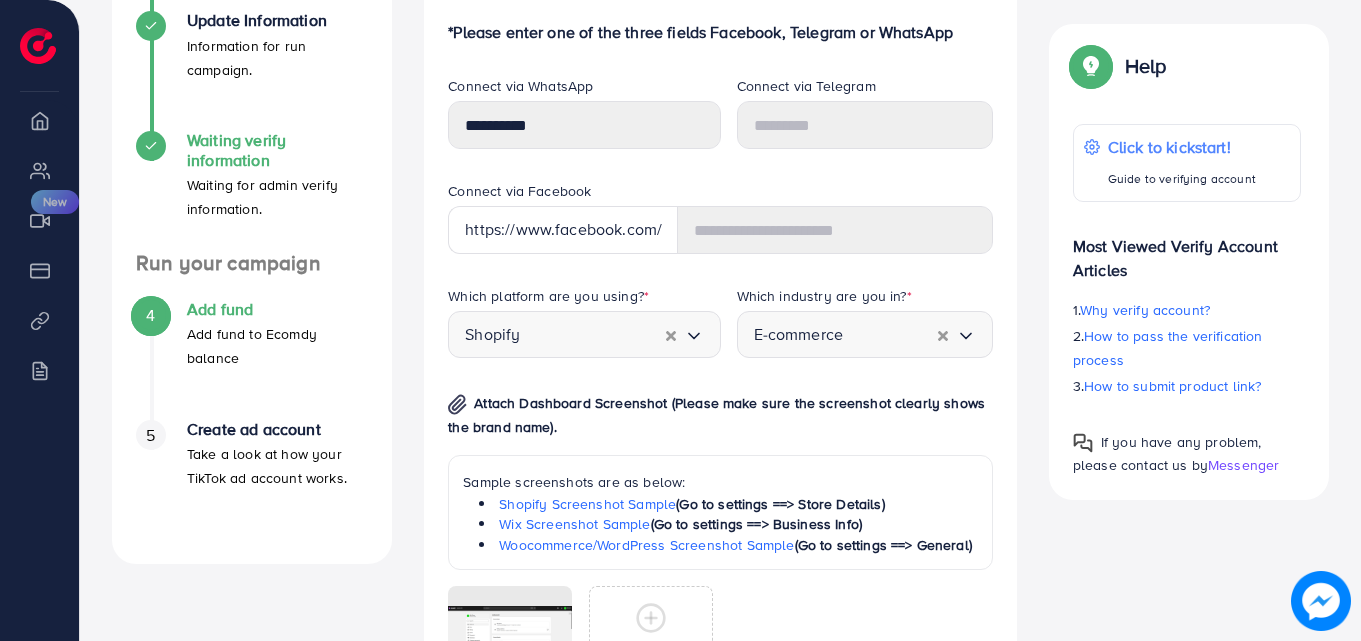 click on "Waiting verify information" at bounding box center [277, 150] 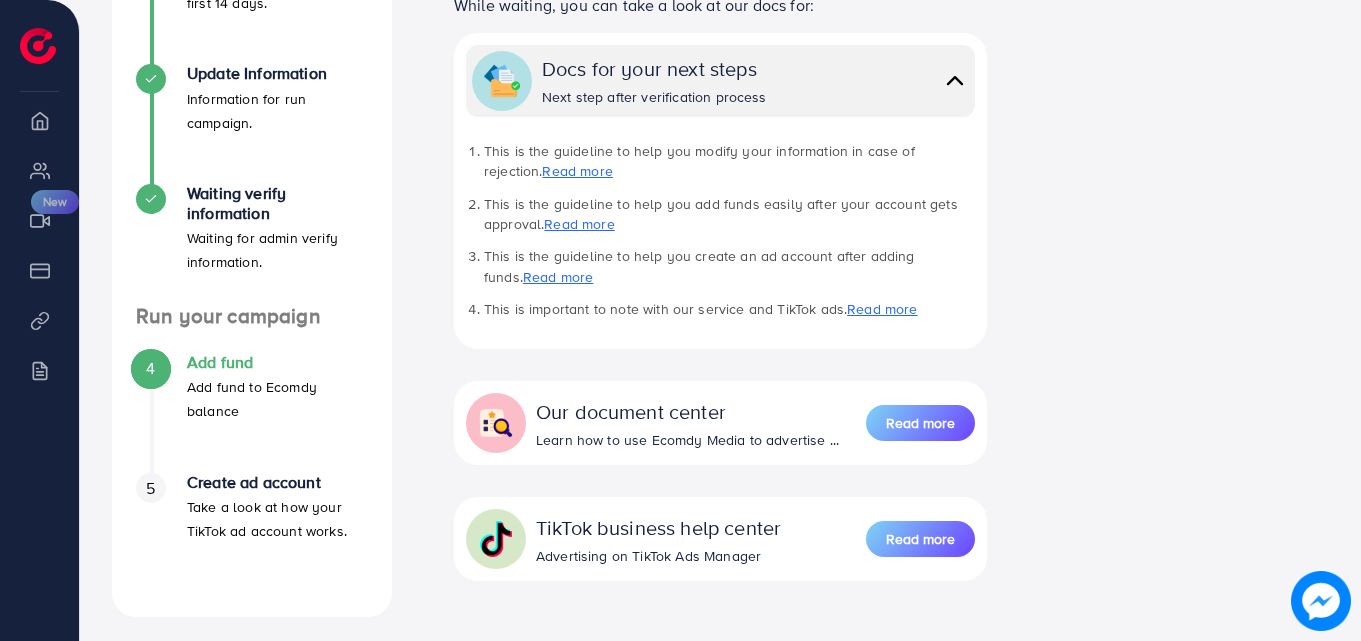 scroll, scrollTop: 545, scrollLeft: 0, axis: vertical 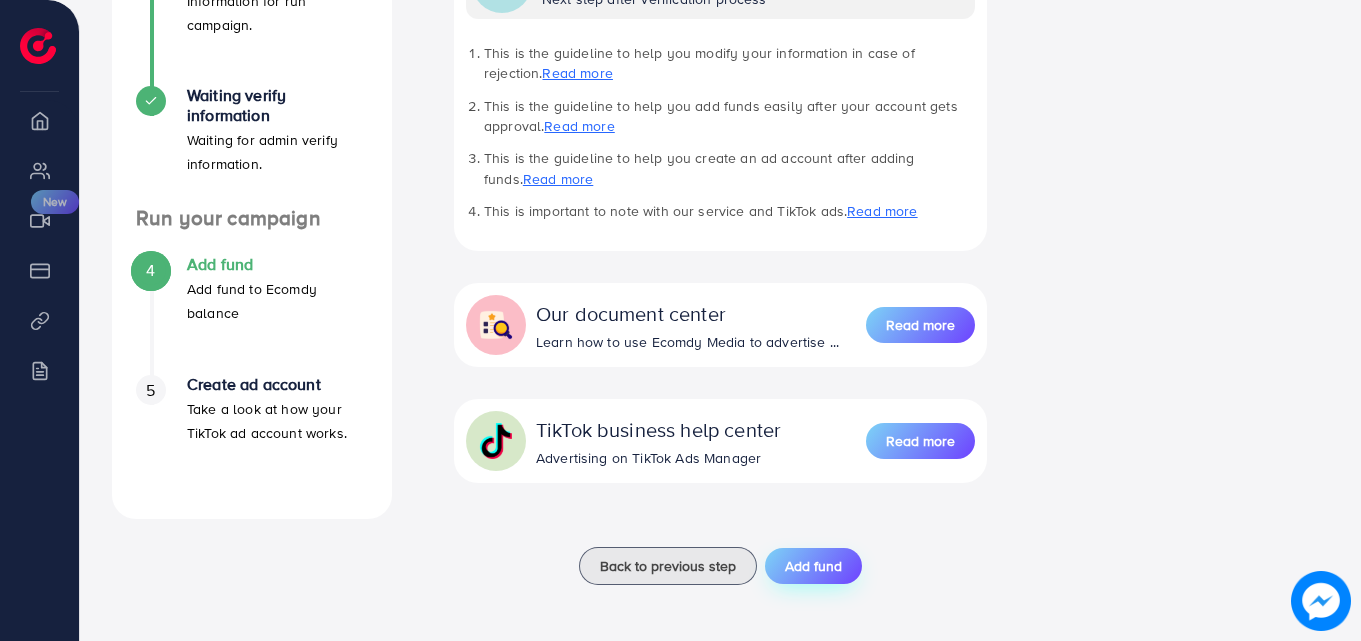 click on "Add fund" at bounding box center (813, 566) 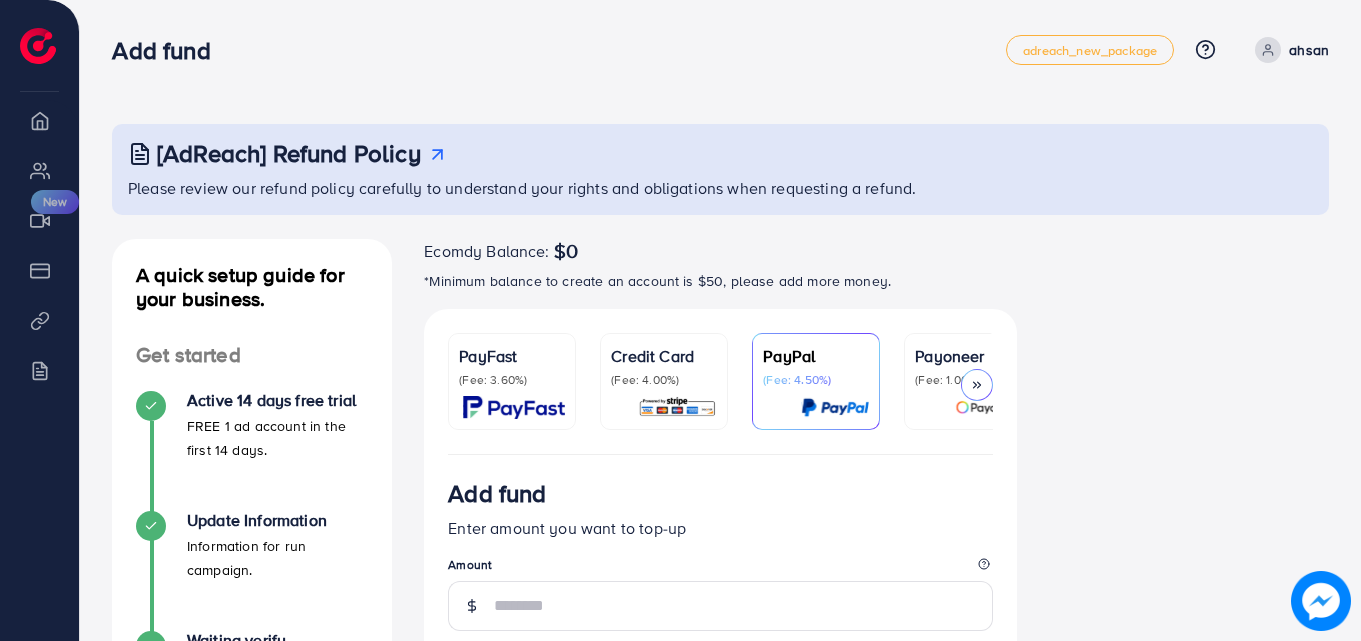 scroll, scrollTop: 300, scrollLeft: 0, axis: vertical 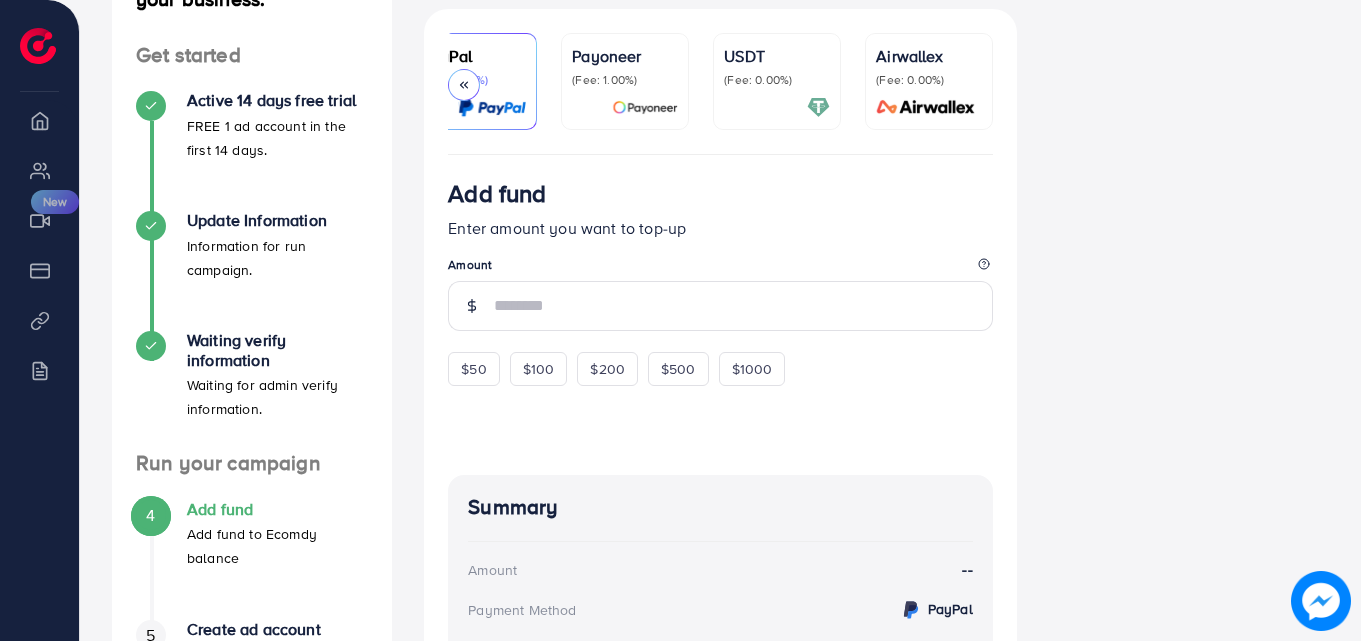 click on "(Fee: 0.00%)" at bounding box center [777, 80] 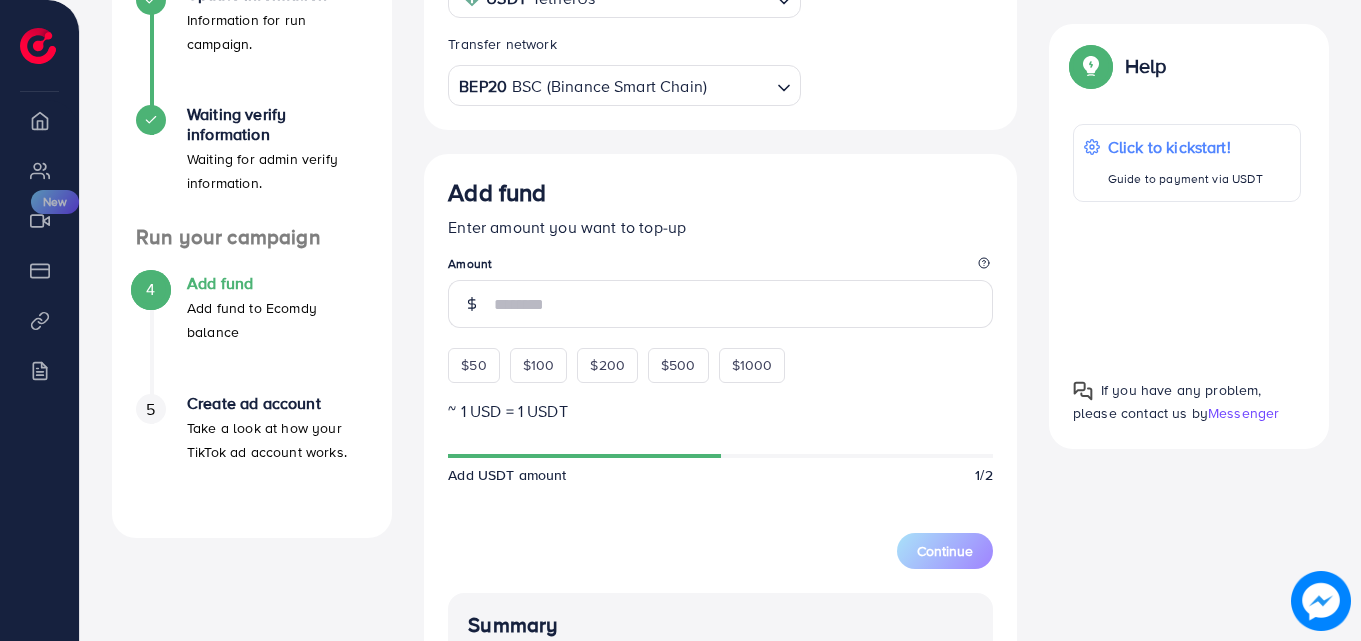 scroll, scrollTop: 600, scrollLeft: 0, axis: vertical 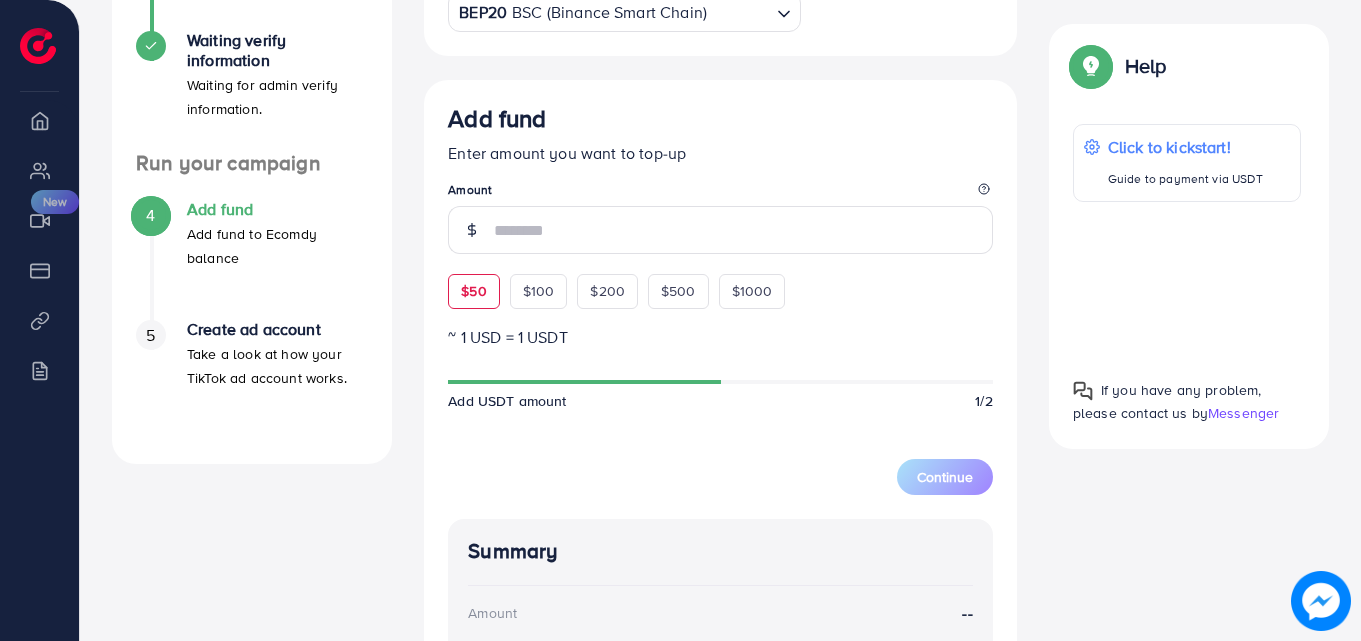 click on "$50" at bounding box center (473, 291) 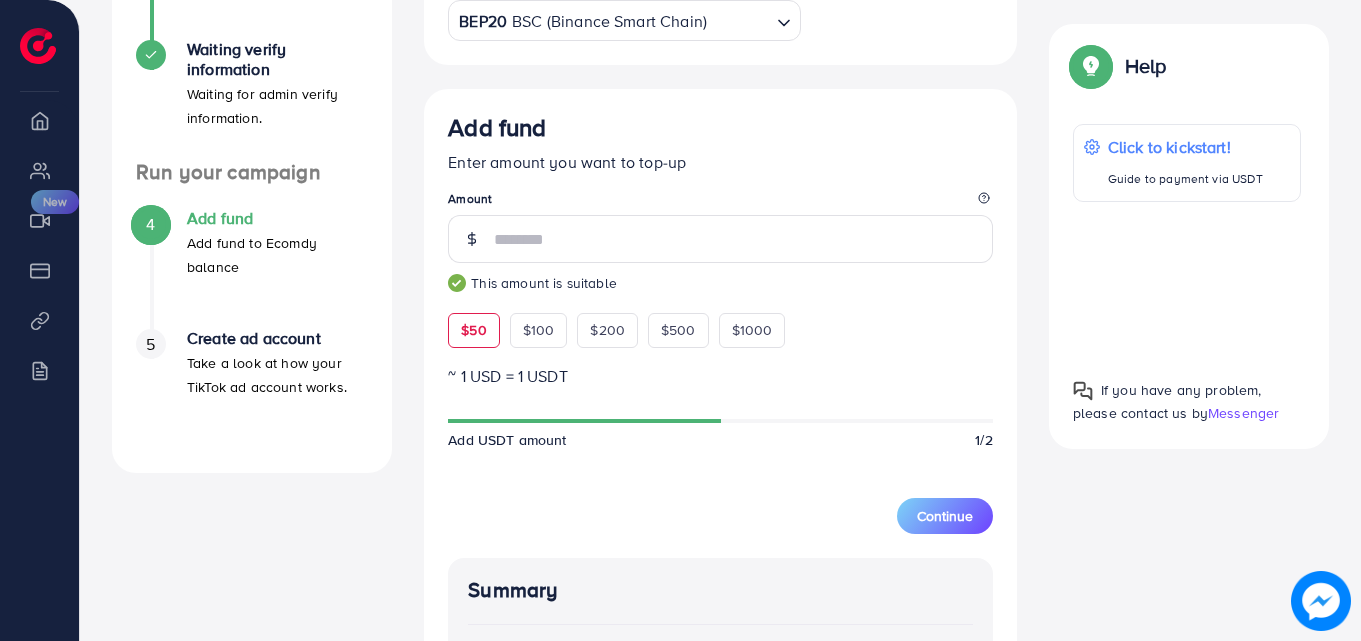 scroll, scrollTop: 569, scrollLeft: 0, axis: vertical 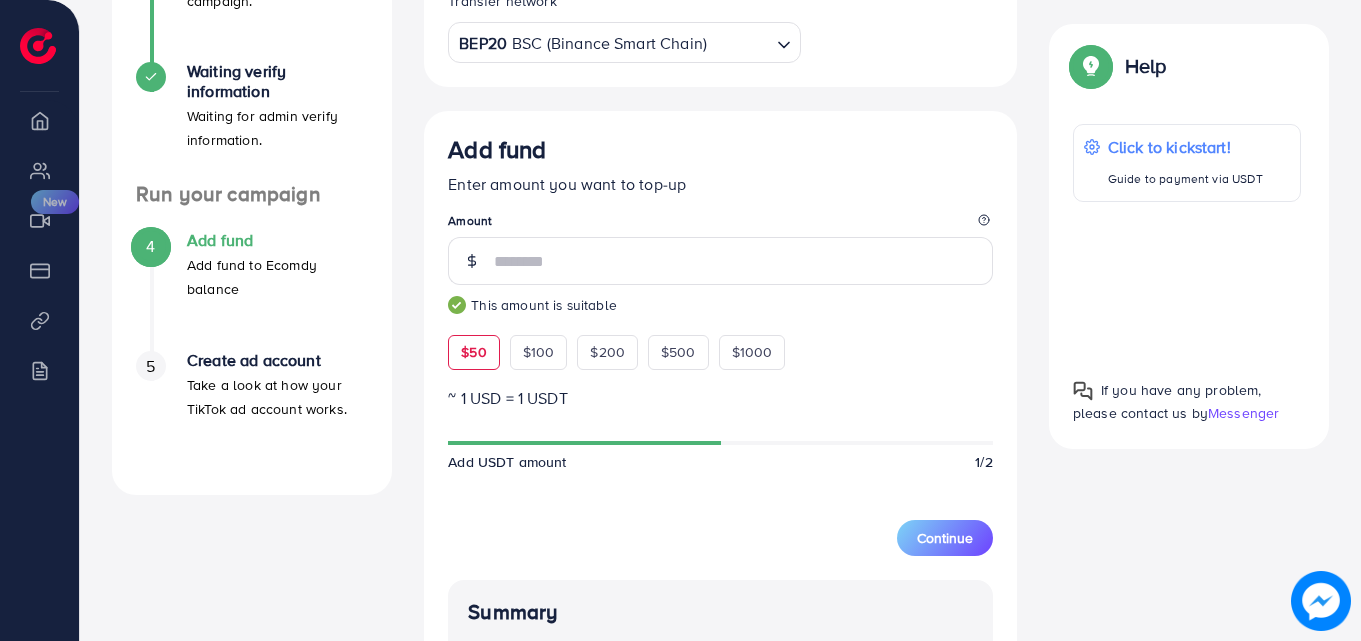 click at bounding box center [1187, 282] 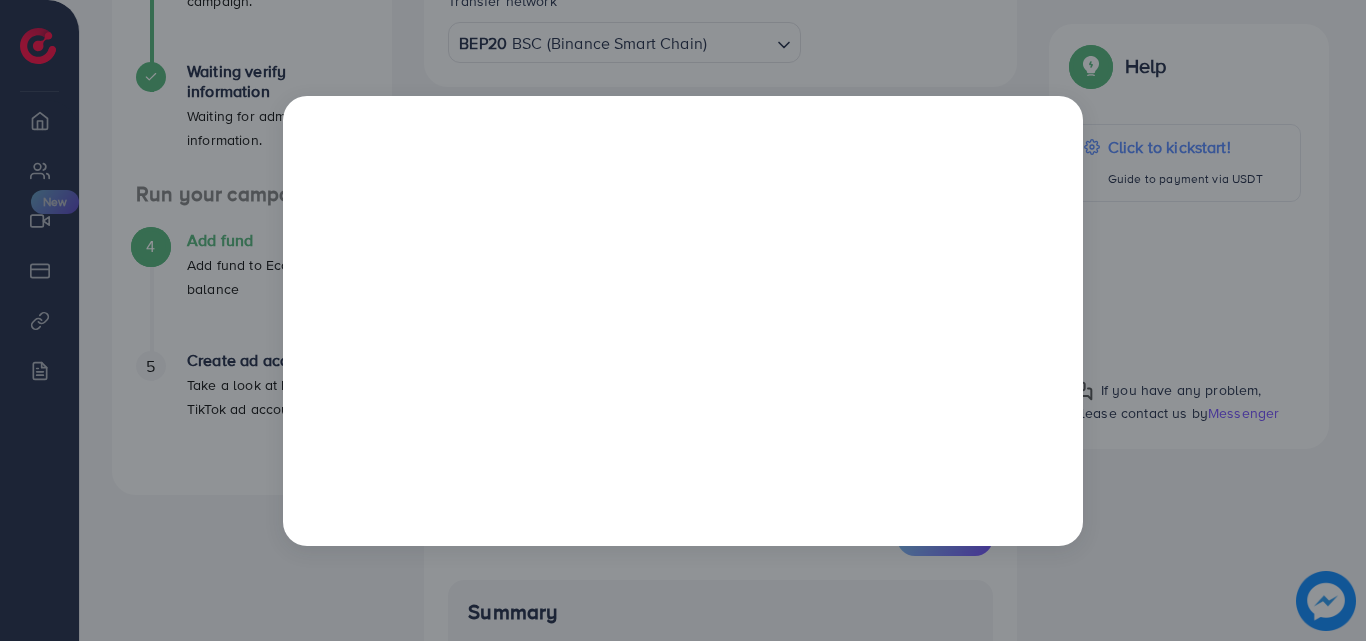 click at bounding box center (683, 320) 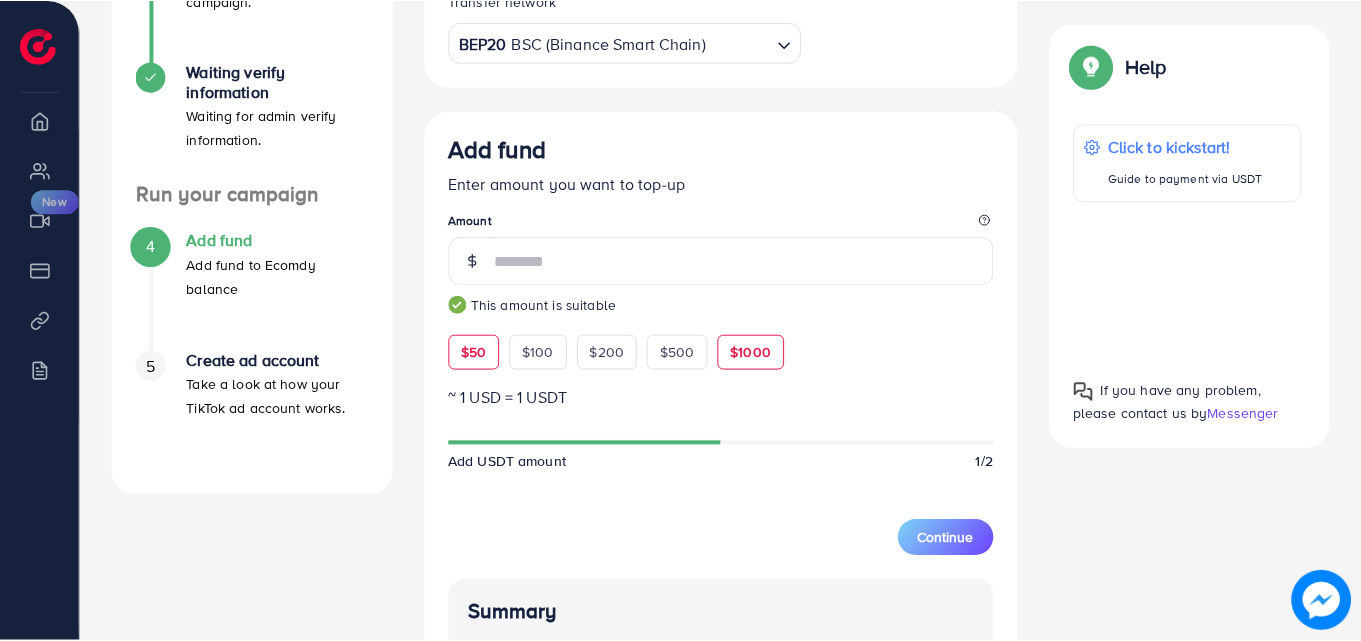 scroll, scrollTop: 0, scrollLeft: 341, axis: horizontal 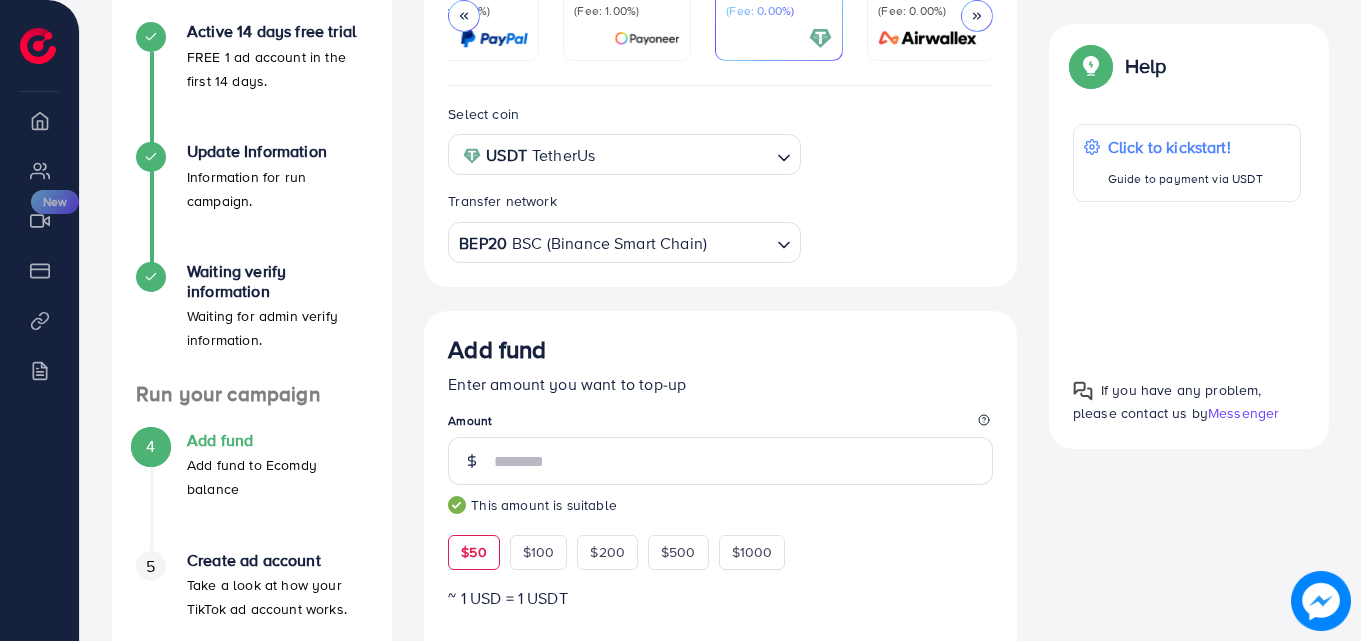 click on "BEP20 BSC (Binance Smart Chain)" at bounding box center (612, 240) 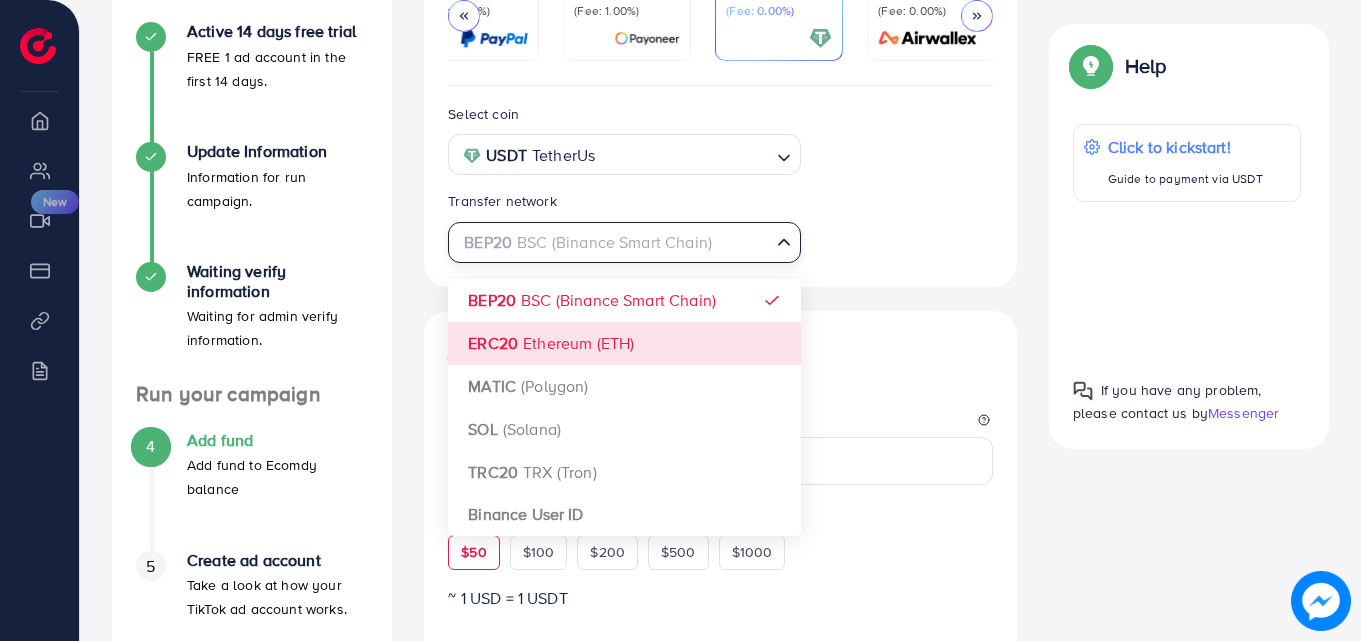 click on "Select coin   USDT TetherUs           Loading...     Transfer network   BEP20 BSC (Binance Smart Chain)           Loading...     BEP20 BSC (Binance Smart Chain) ERC20 Ethereum (ETH) MATIC (Polygon) SOL (Solana) TRC20 TRX (Tron) Binance User ID        Add fund  Enter amount you want to top-up Amount **  This amount is suitable  $50 $100 $200 $500 $1000  ~ 1 USD = 1 USDT   Add USDT amount  1/2 5% 10% 15% 20%  Continue   Summary   Amount   50.598 USD   Payment Method  USDT  Coin type  USDT  Service charge   (3.00%)  1.5 USD  Transfer network  BEP20  Total Amount   52.098 USD" at bounding box center [720, 644] 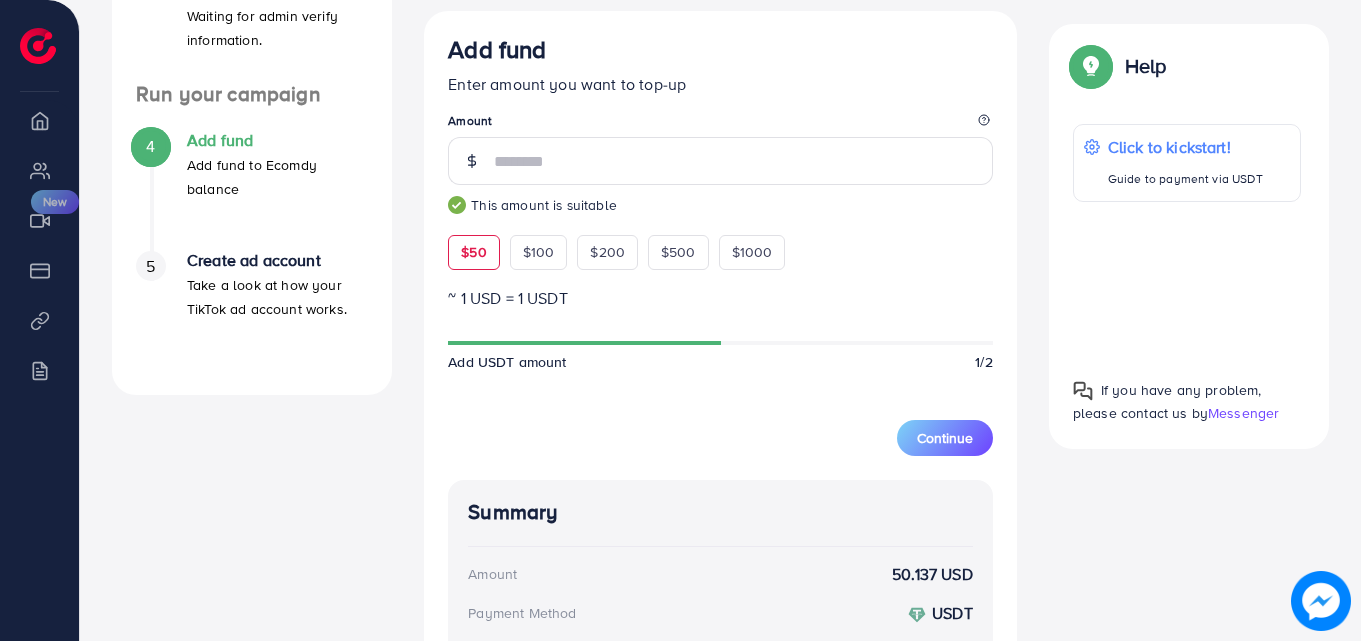 scroll, scrollTop: 469, scrollLeft: 0, axis: vertical 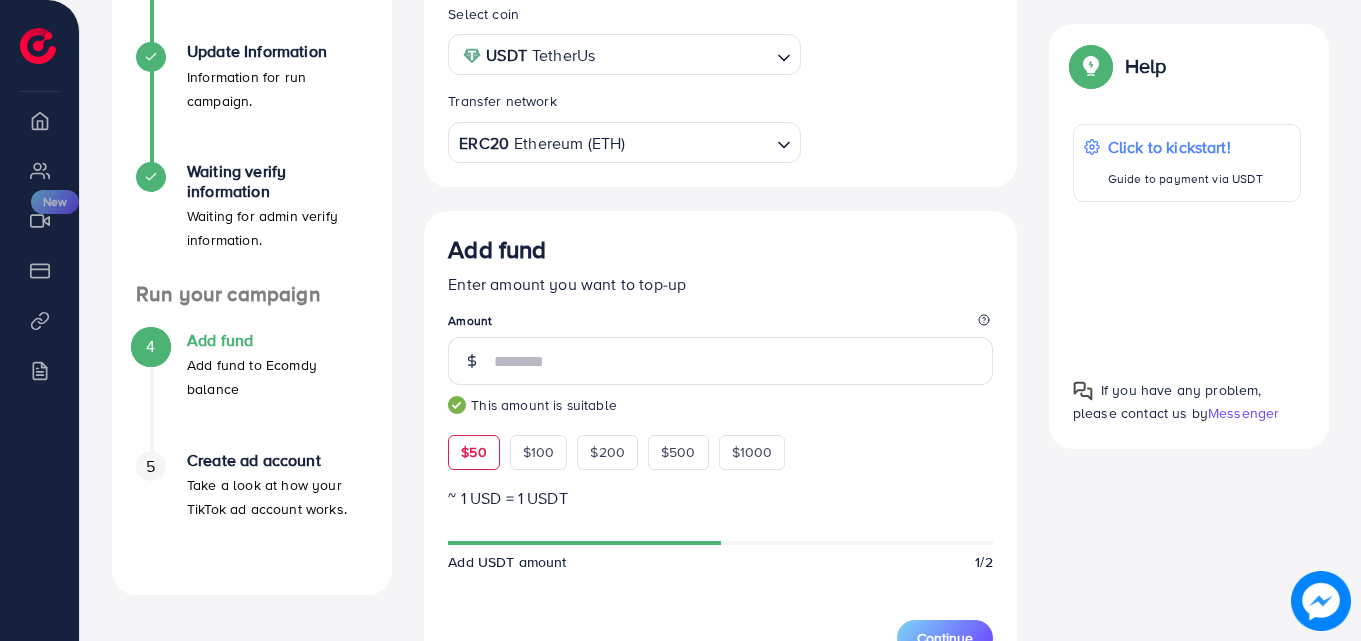 click on "ERC20 Ethereum (ETH)" at bounding box center [612, 140] 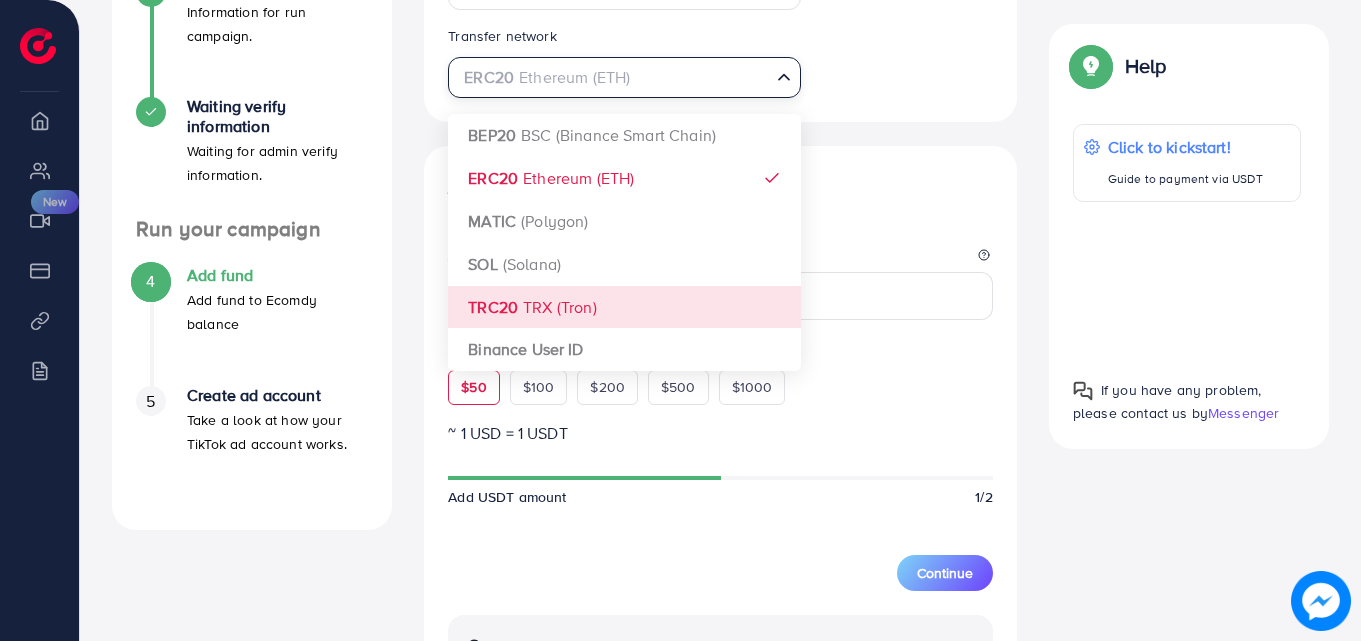 scroll, scrollTop: 569, scrollLeft: 0, axis: vertical 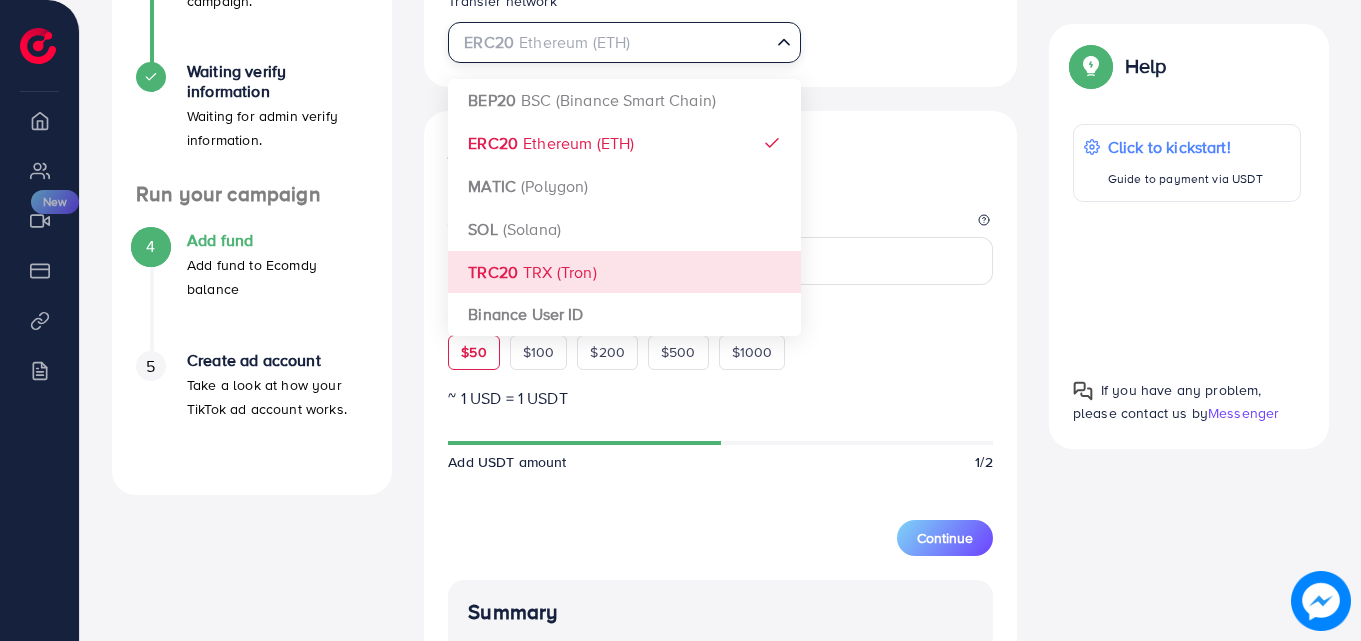 click on "Select coin   USDT TetherUs           Loading...     Transfer network   ERC20 Ethereum (ETH)           Loading...     BEP20 BSC (Binance Smart Chain) ERC20 Ethereum (ETH) MATIC (Polygon) SOL (Solana) TRC20 TRX (Tron) Binance User ID        Add fund  Enter amount you want to top-up Amount **  This amount is suitable  $50 $100 $200 $500 $1000  ~ 1 USD = 1 USDT   Add USDT amount  1/2 5% 10% 15% 20%  Continue   Summary   Amount   50.137 USD   Payment Method  USDT  Coin type  USDT  Service charge   (3.00%)  1.5 USD  Transfer network  ERC20  Total Amount   51.637 USD" at bounding box center [720, 444] 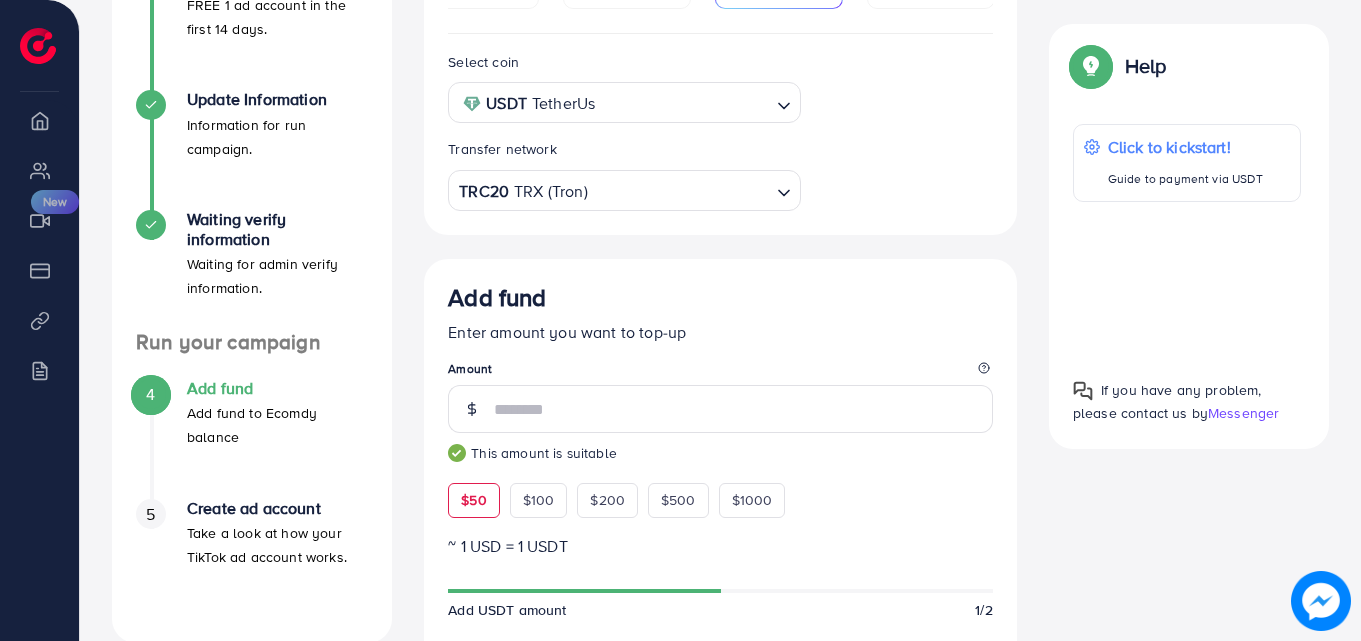 scroll, scrollTop: 369, scrollLeft: 0, axis: vertical 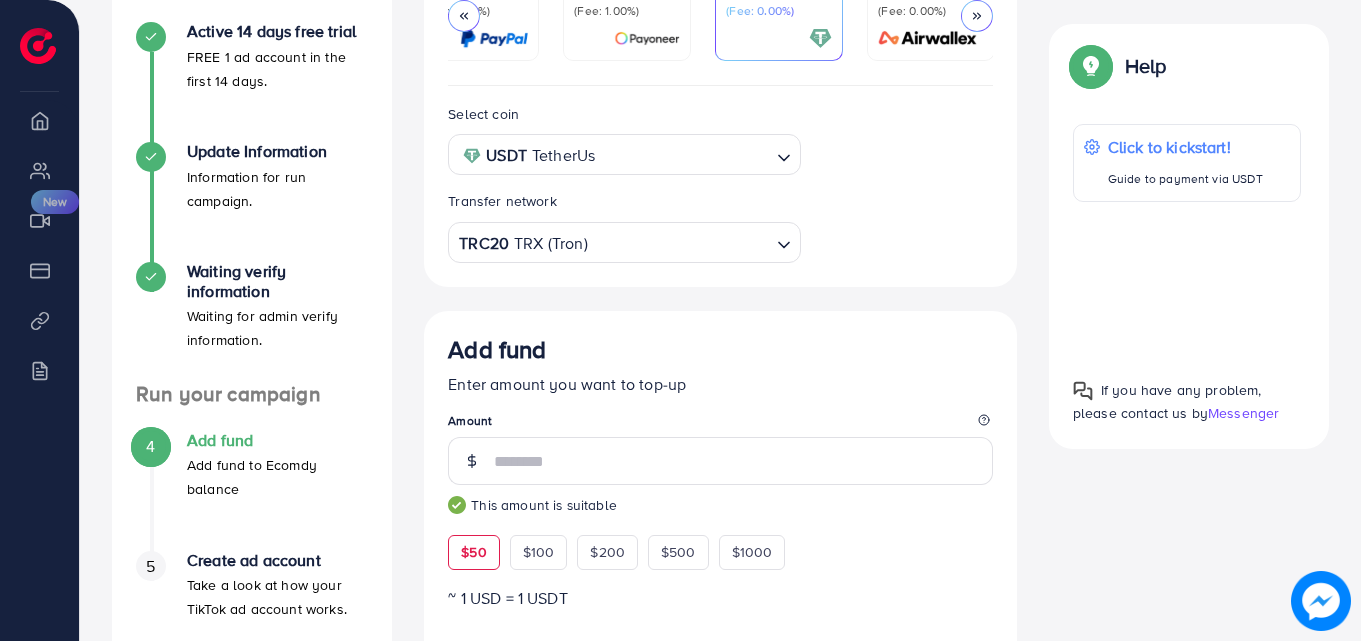click at bounding box center [684, 155] 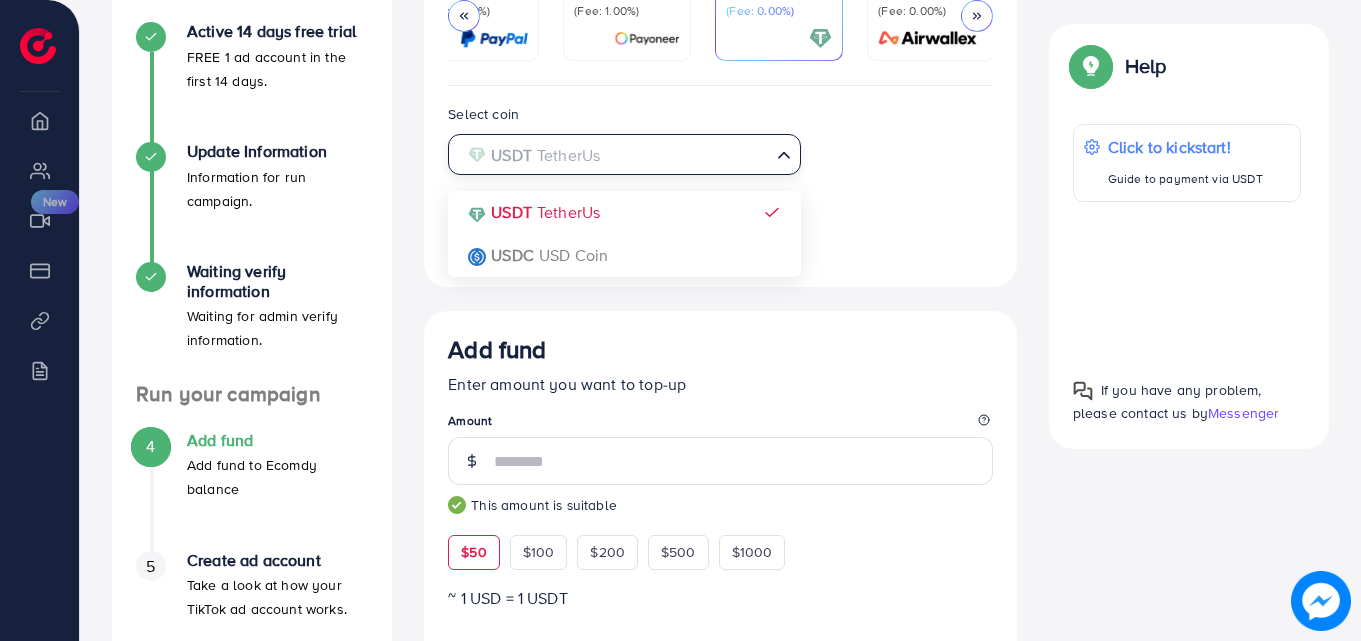 click on "Select coin   USDT TetherUs           Loading...     USDT TetherUs USDC USD Coin       Transfer network   TRC20 TRX (Tron)           Loading..." at bounding box center [720, 182] 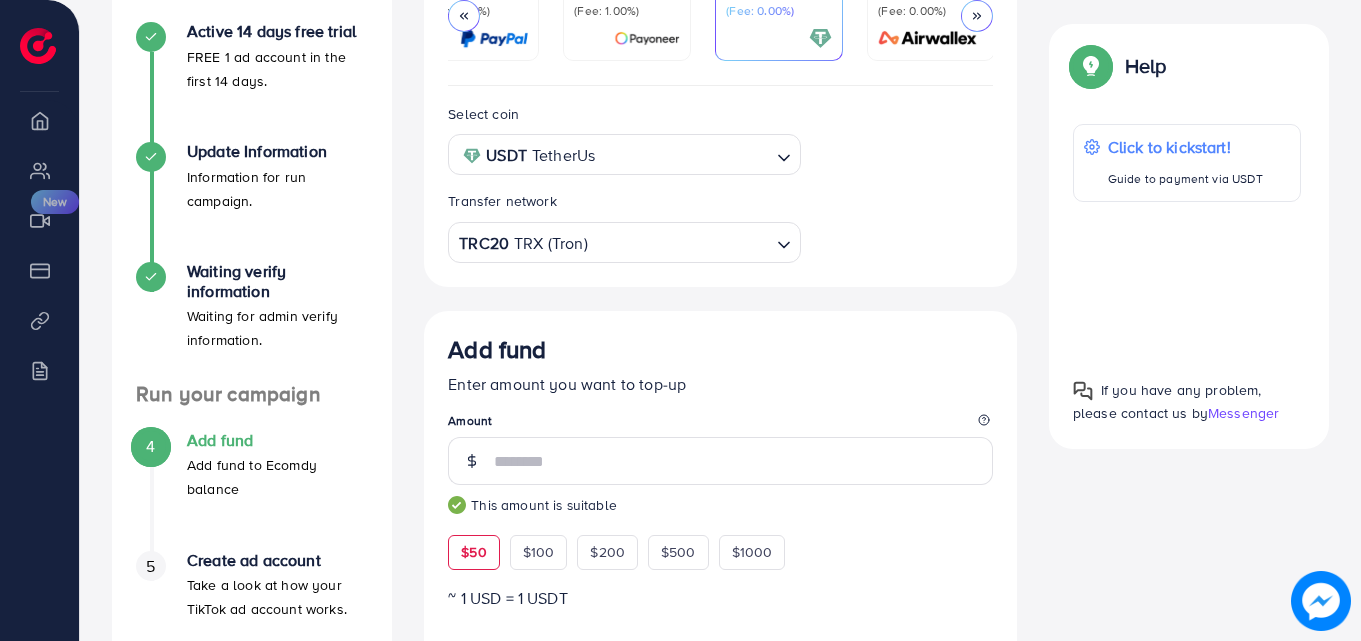 click at bounding box center (679, 242) 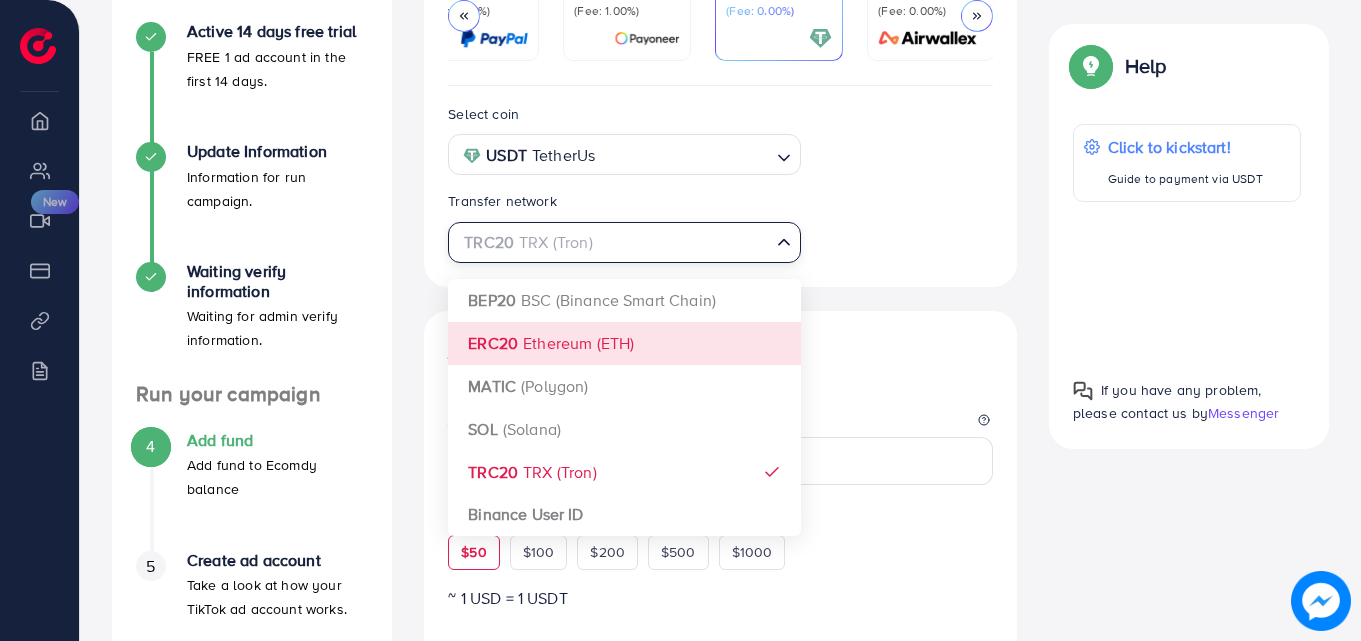 click on "Select coin   USDT TetherUs           Loading...     Transfer network   TRC20 TRX (Tron)           Loading...     BEP20 BSC (Binance Smart Chain) ERC20 Ethereum (ETH) MATIC (Polygon) SOL (Solana) TRC20 TRX (Tron) Binance User ID        Add fund  Enter amount you want to top-up Amount **  This amount is suitable  $50 $100 $200 $500 $1000  ~ 1 USD = 1 USDT   Add USDT amount  1/2 5% 10% 15% 20%  Continue   Summary   Amount   50.815 USD   Payment Method  USDT  Coin type  USDT  Service charge   (3.00%)  1.5 USD  Transfer network  TRC20  Total Amount   52.315 USD" at bounding box center (720, 644) 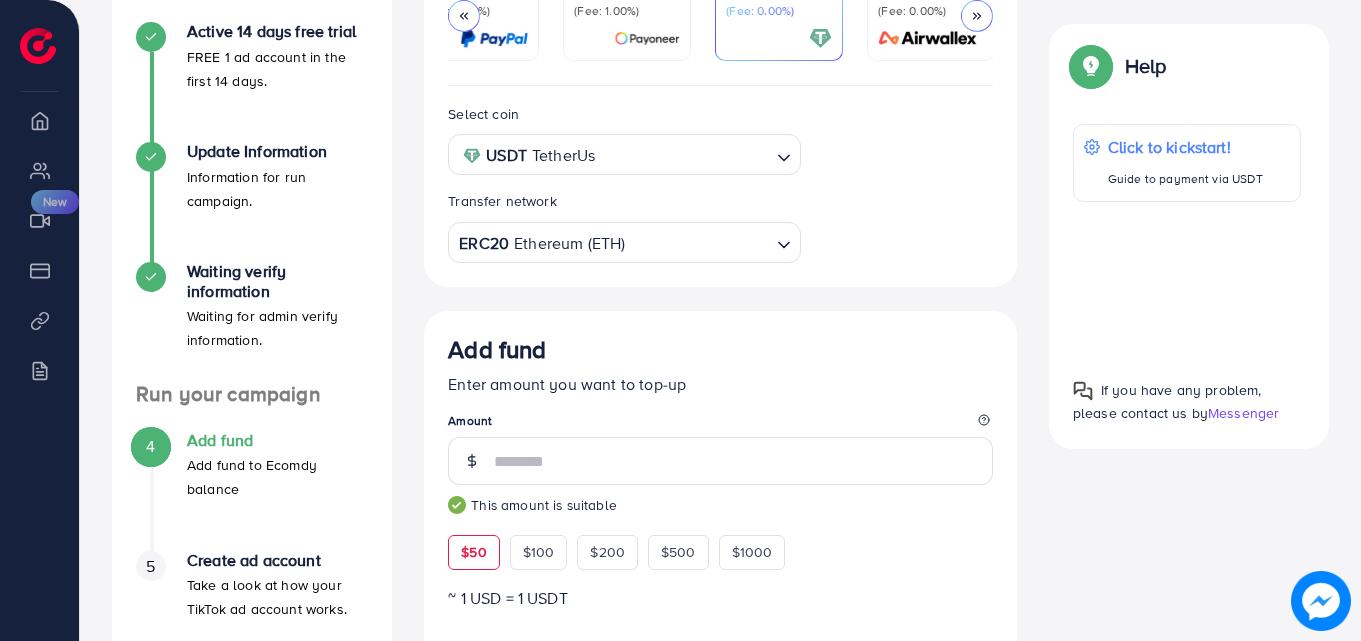 click at bounding box center [697, 242] 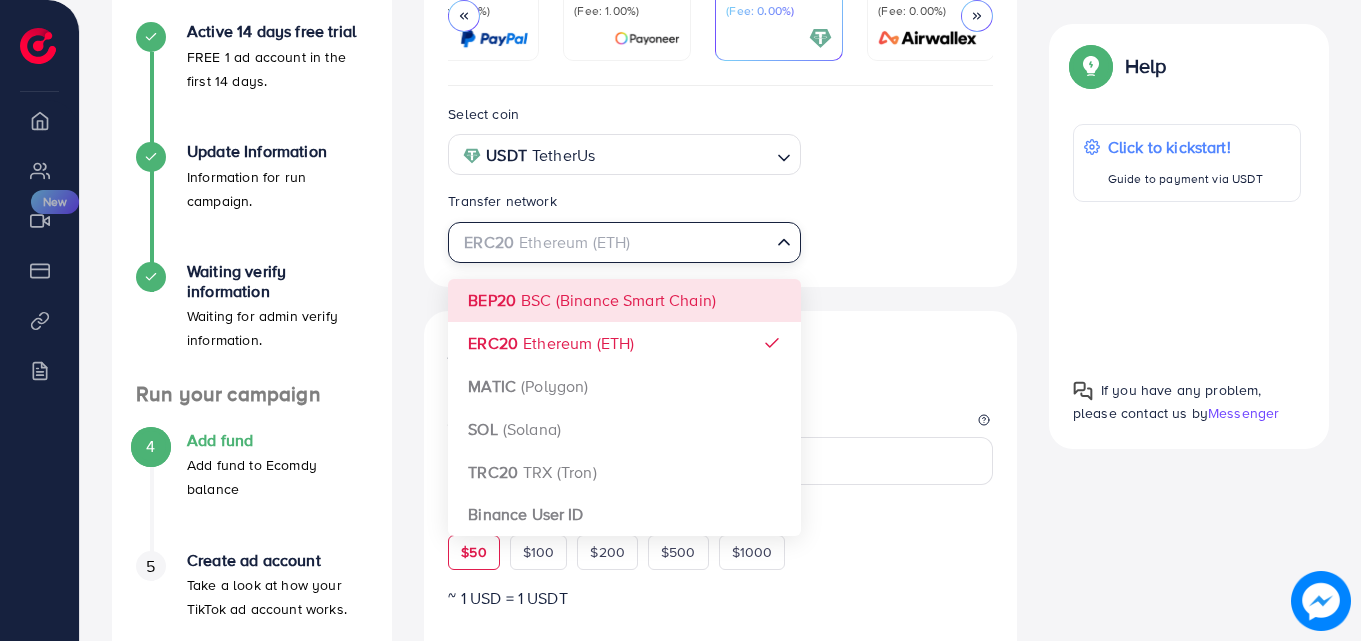 click on "Select coin   USDT TetherUs           Loading...     Transfer network   ERC20 Ethereum (ETH)           Loading...     BEP20 BSC (Binance Smart Chain) ERC20 Ethereum (ETH) MATIC (Polygon) SOL (Solana) TRC20 TRX (Tron) Binance User ID" at bounding box center [720, 186] 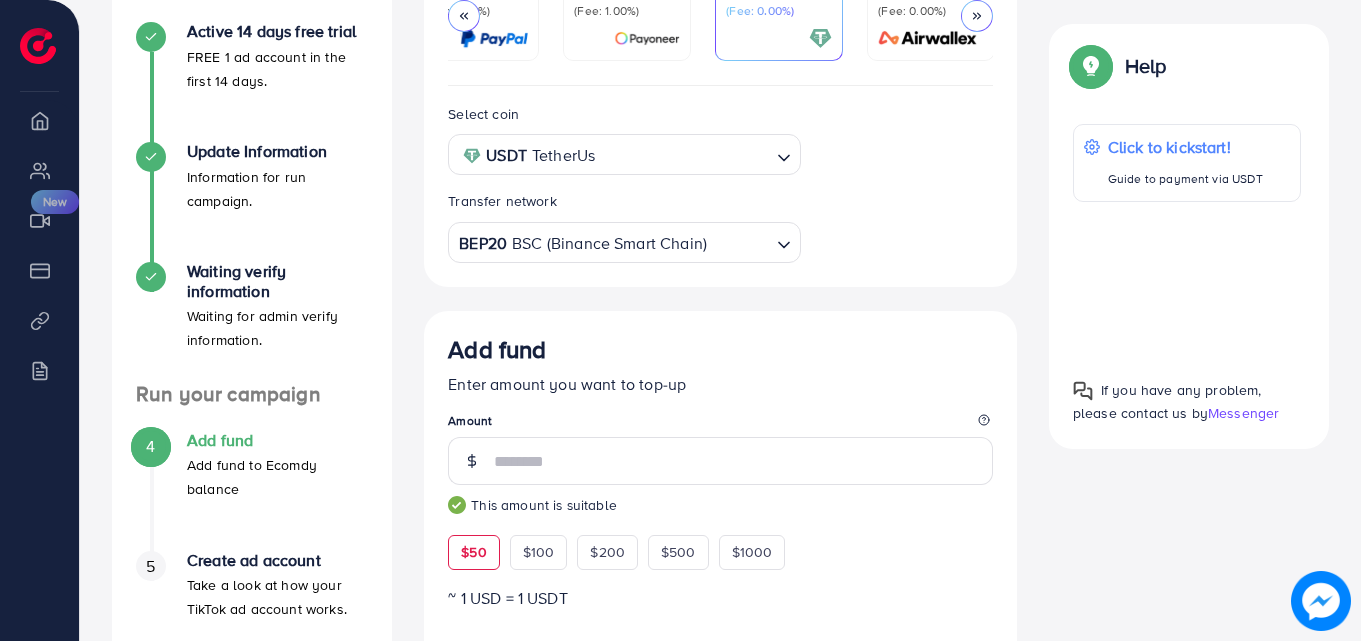 drag, startPoint x: 715, startPoint y: 370, endPoint x: 715, endPoint y: 357, distance: 13 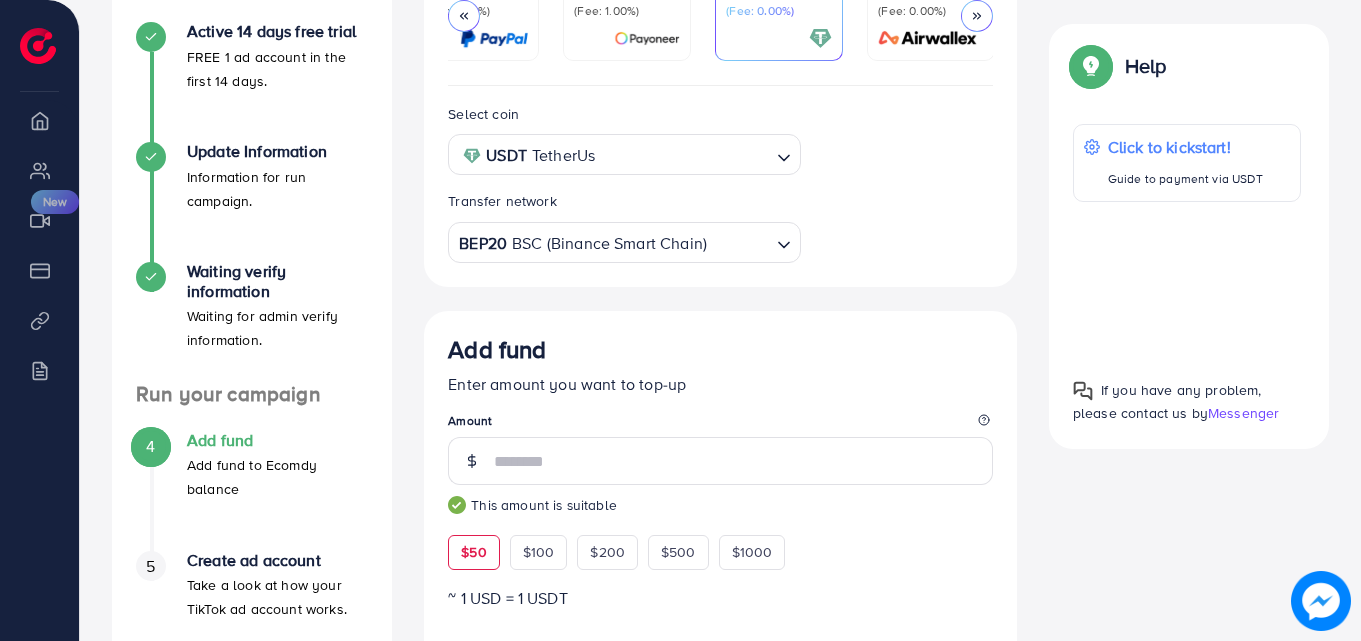 click on "Transfer network" at bounding box center [624, 206] 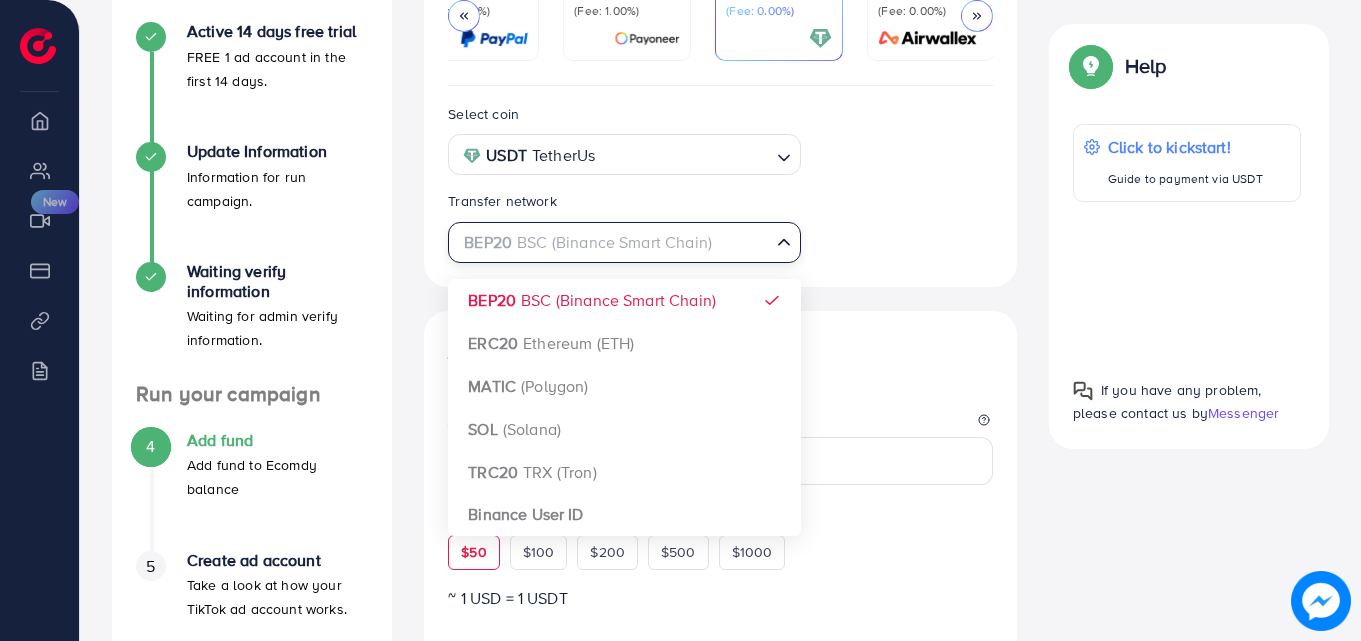 click on "BEP20 BSC (Binance Smart Chain)" at bounding box center [612, 240] 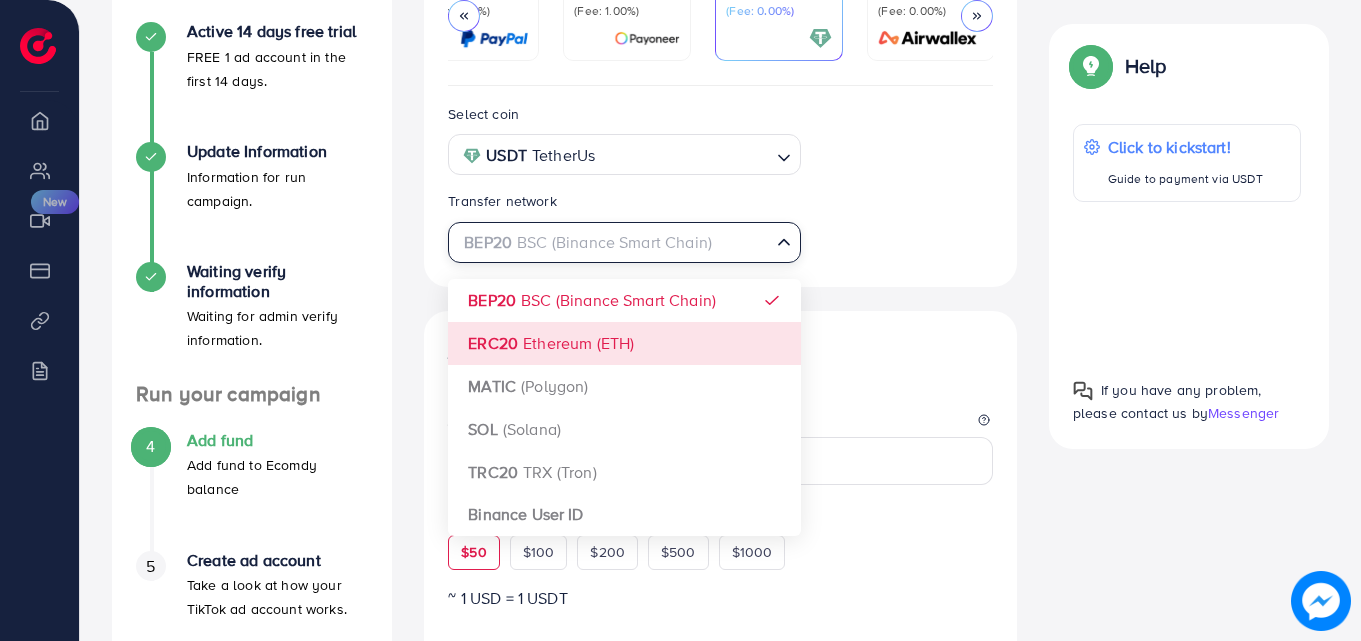 click on "Add fund" at bounding box center (720, 353) 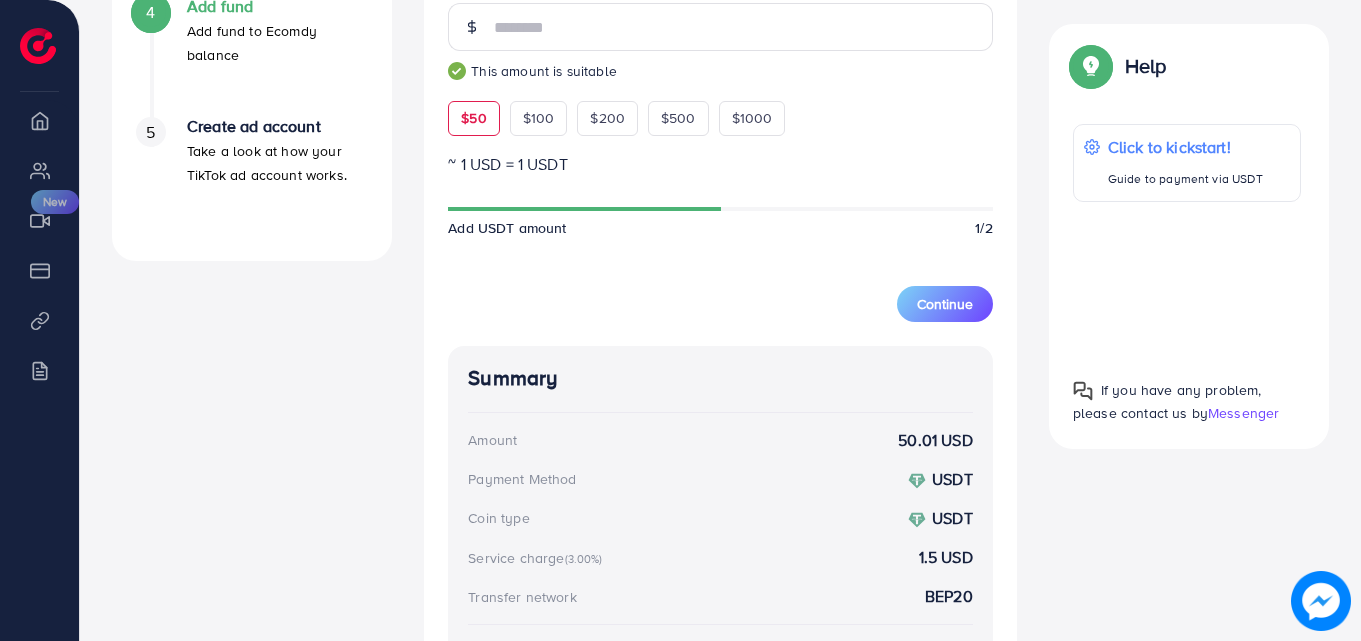 scroll, scrollTop: 769, scrollLeft: 0, axis: vertical 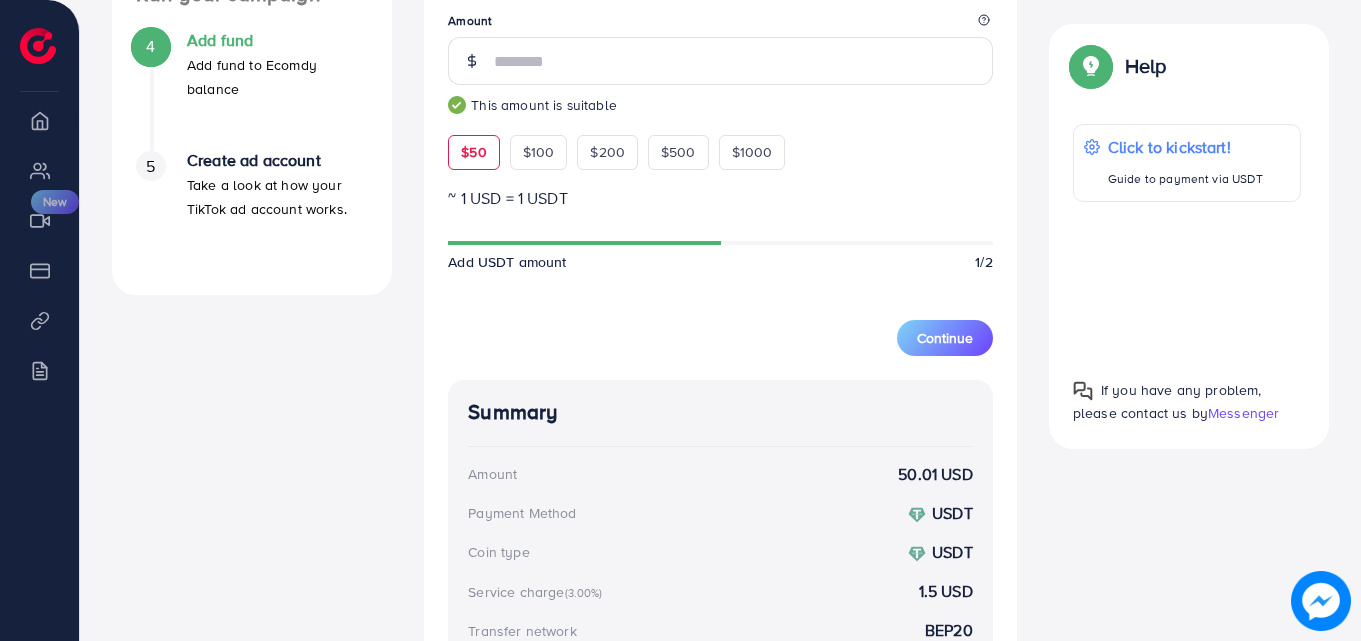 click on "$50" at bounding box center [473, 152] 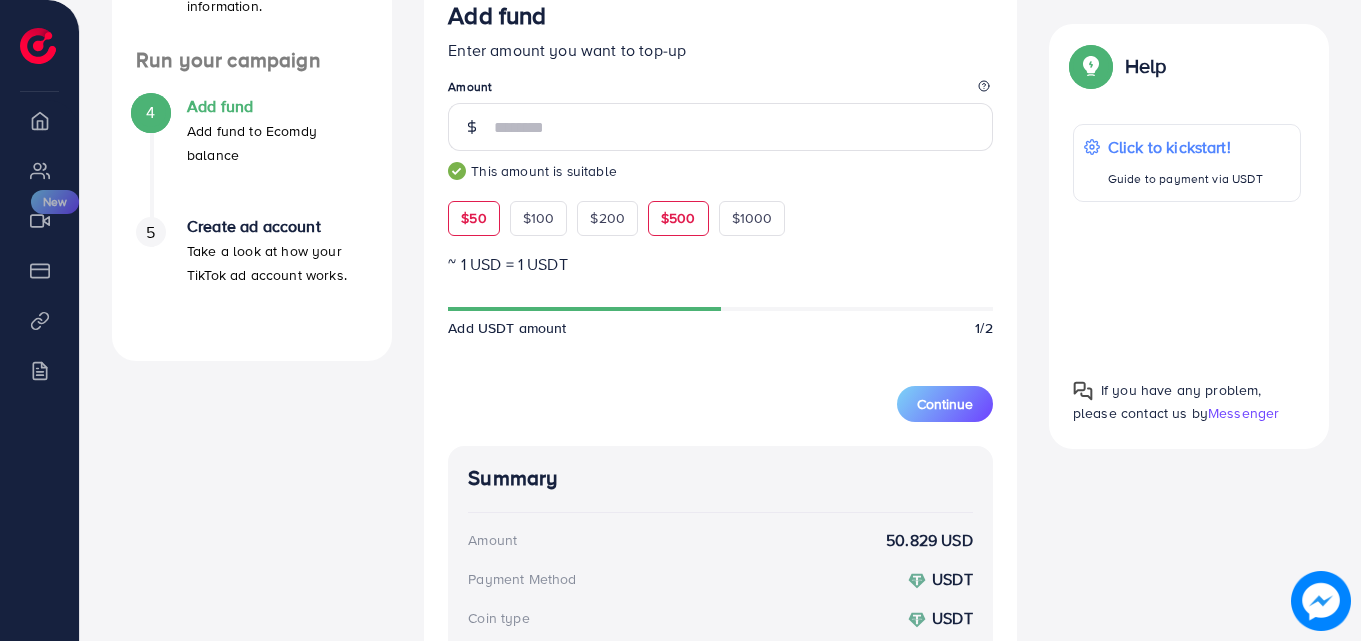 scroll, scrollTop: 669, scrollLeft: 0, axis: vertical 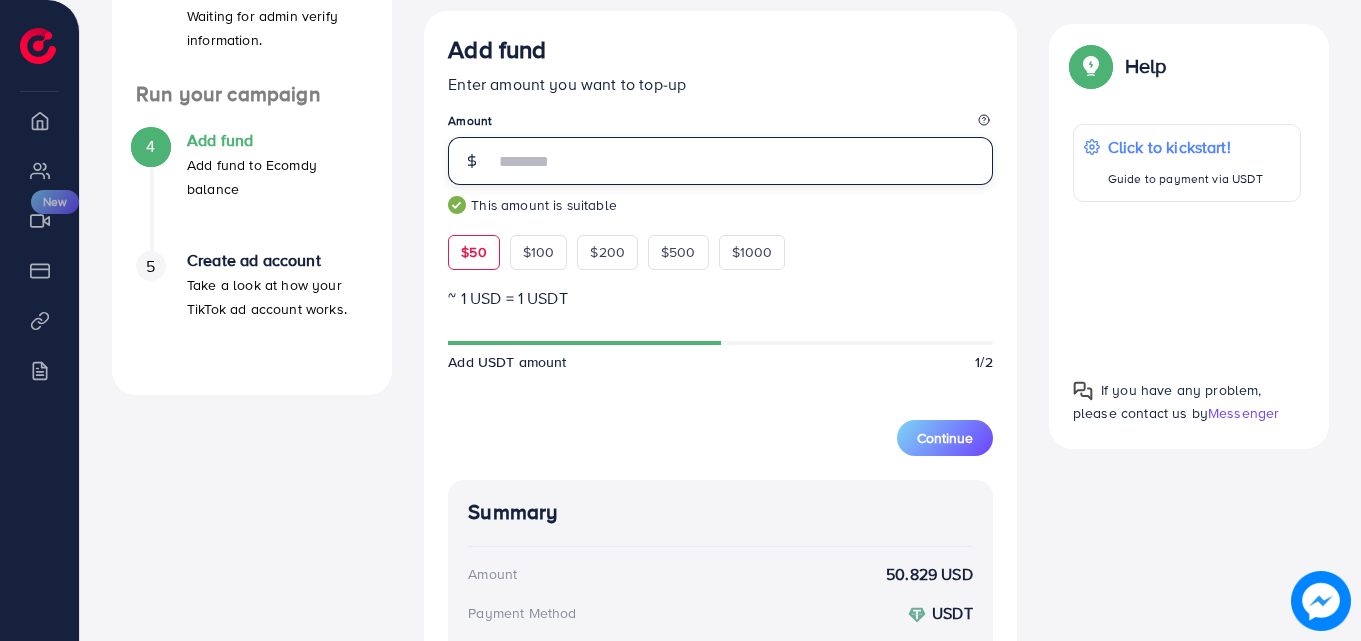 click on "**" at bounding box center (743, 161) 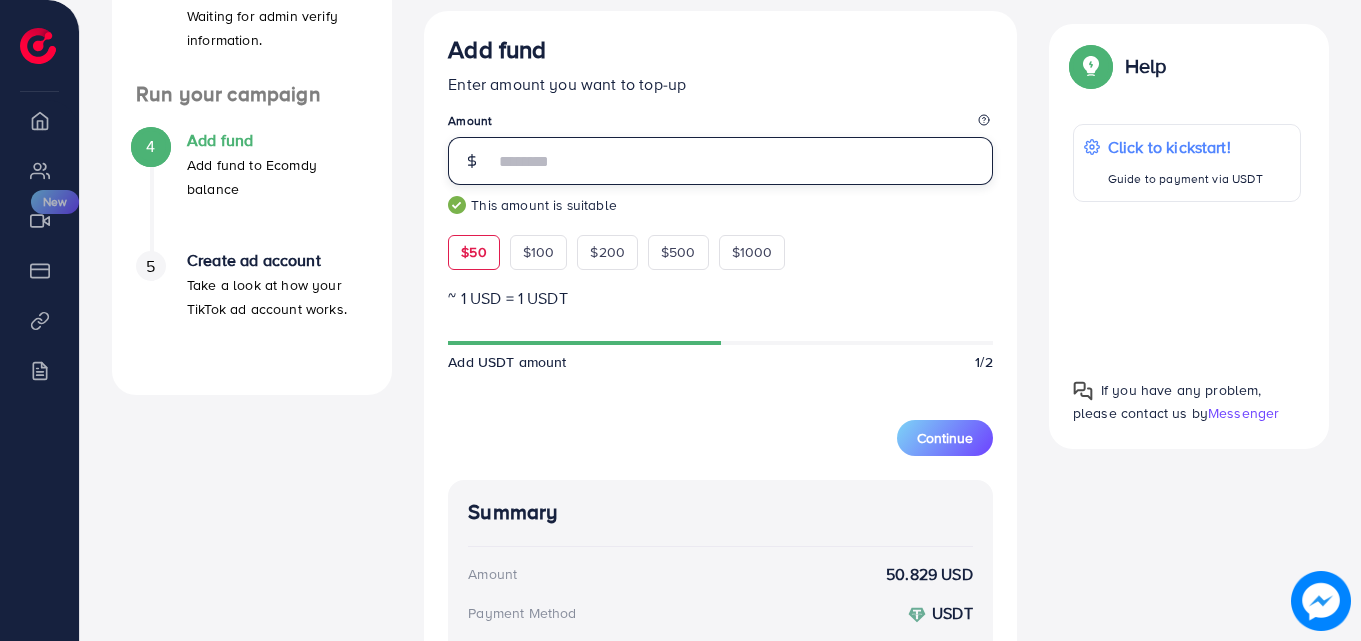 click on "**" at bounding box center (743, 161) 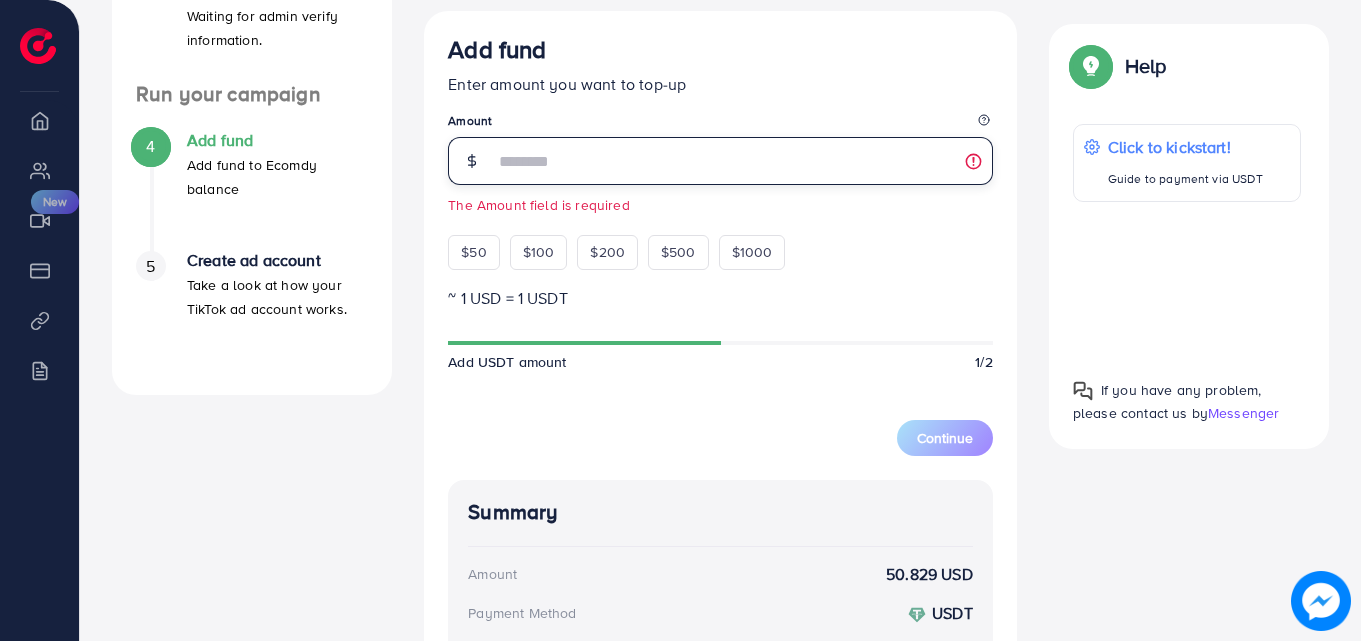 type on "*" 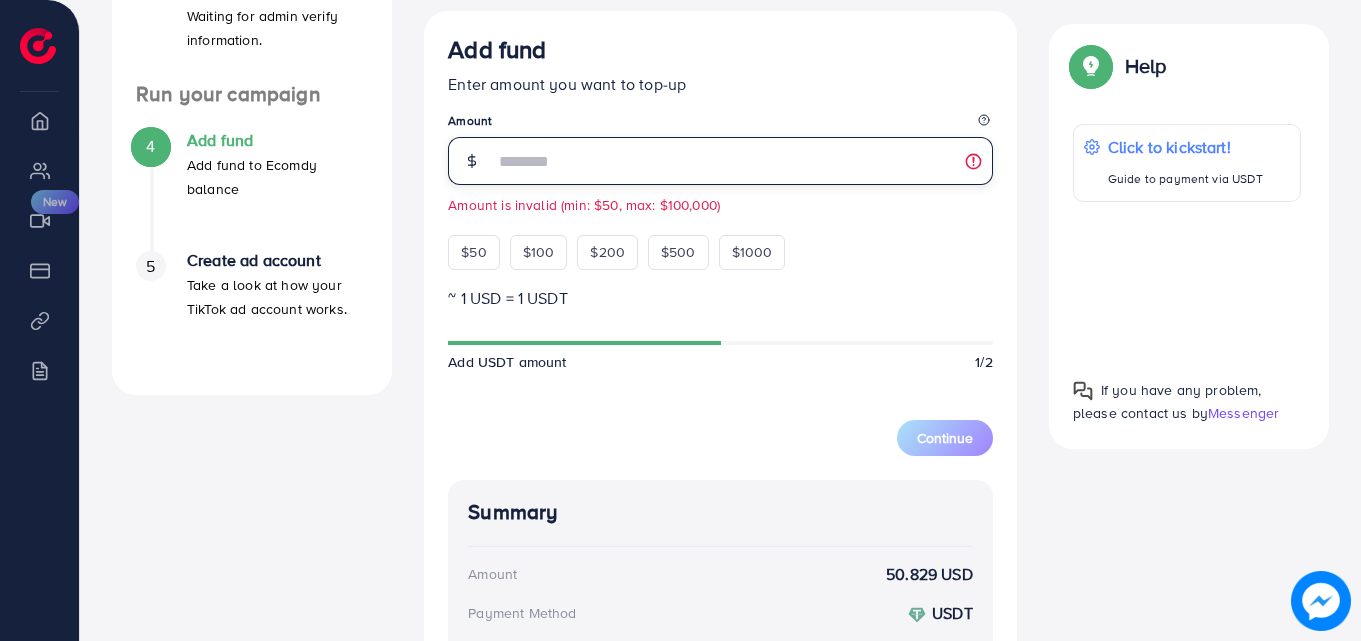 type on "*" 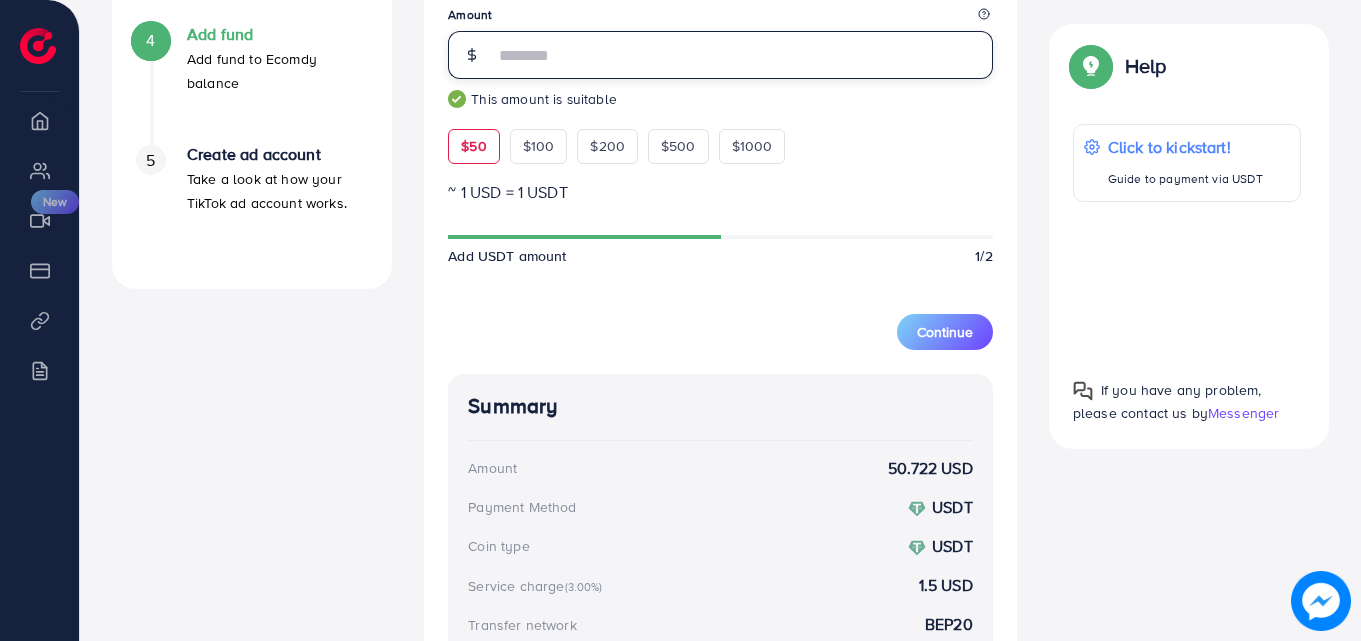 scroll, scrollTop: 769, scrollLeft: 0, axis: vertical 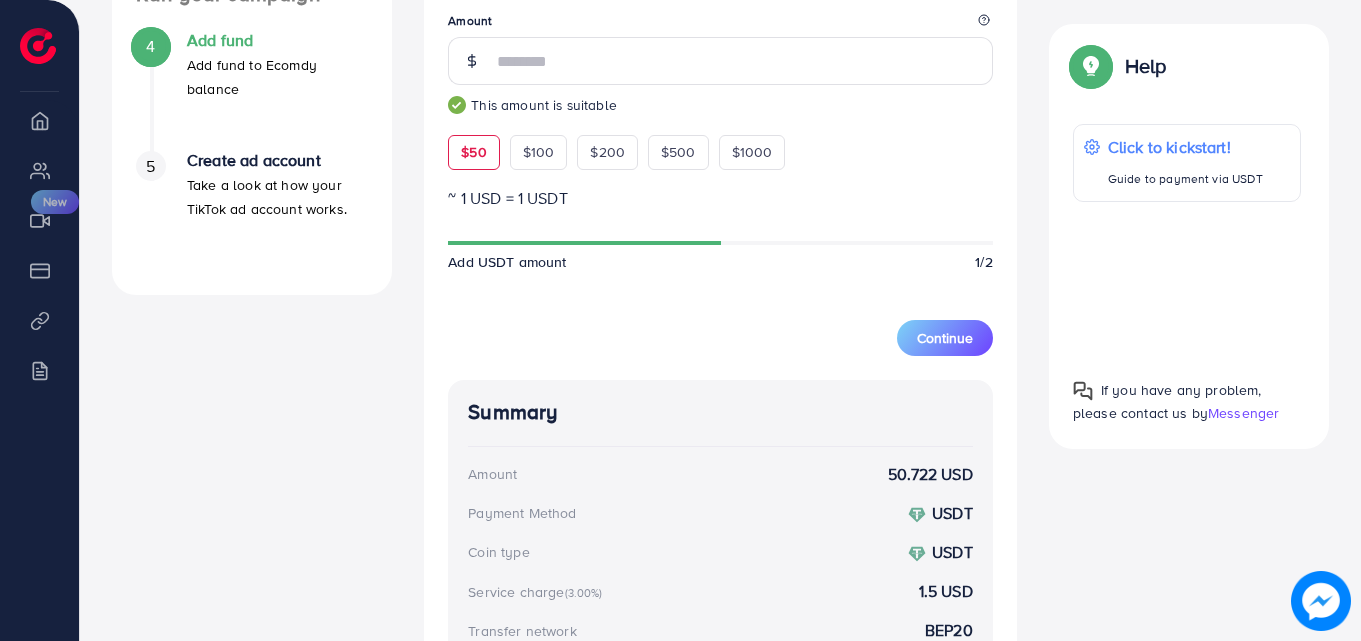drag, startPoint x: 471, startPoint y: 141, endPoint x: 686, endPoint y: 189, distance: 220.29298 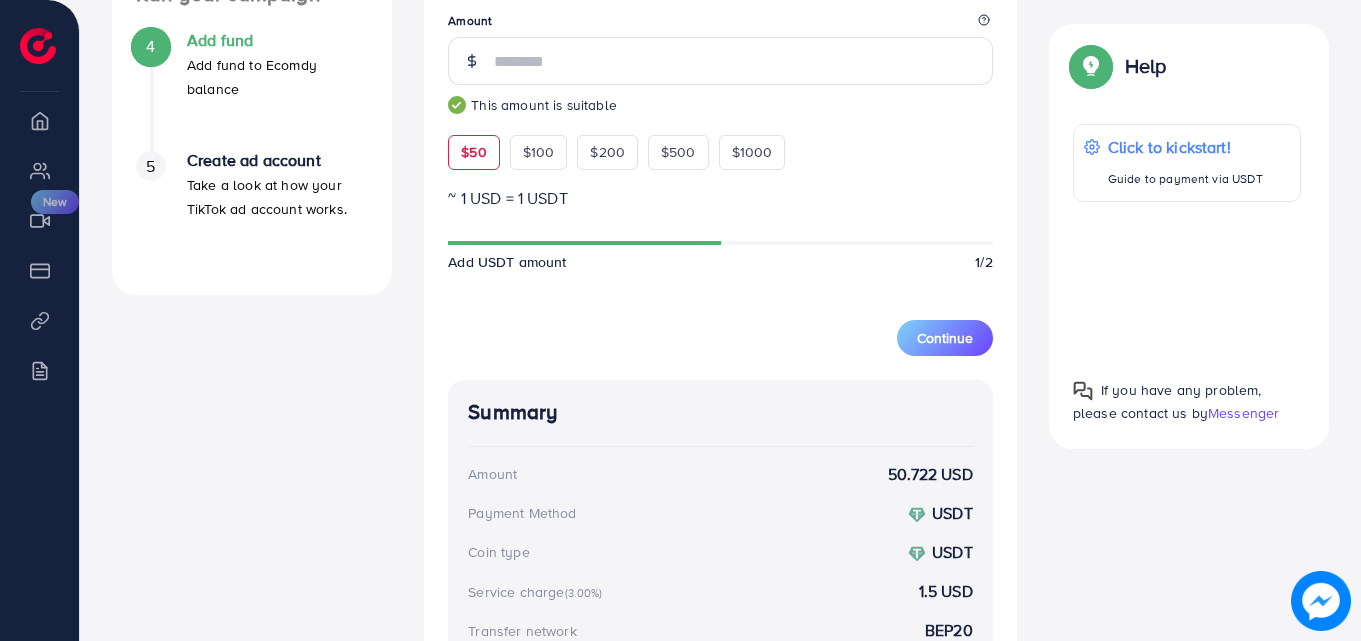 click on "$50 $100 $200 $500 $1000" at bounding box center (653, 147) 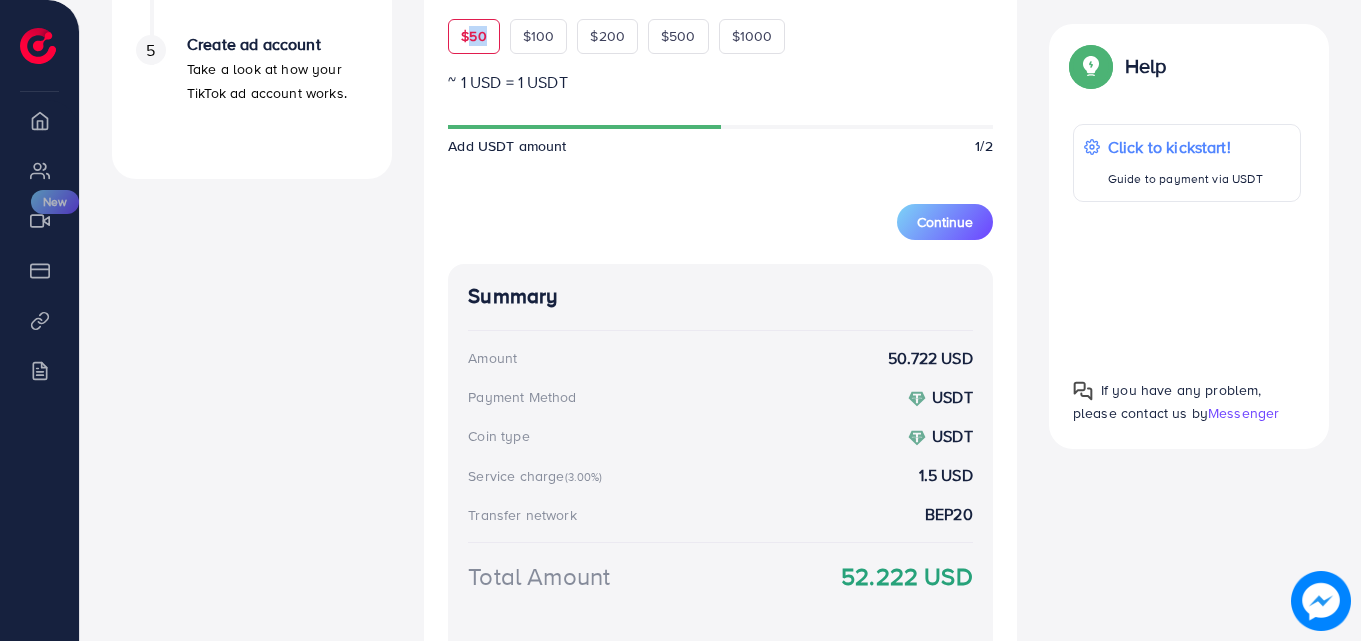 scroll, scrollTop: 869, scrollLeft: 0, axis: vertical 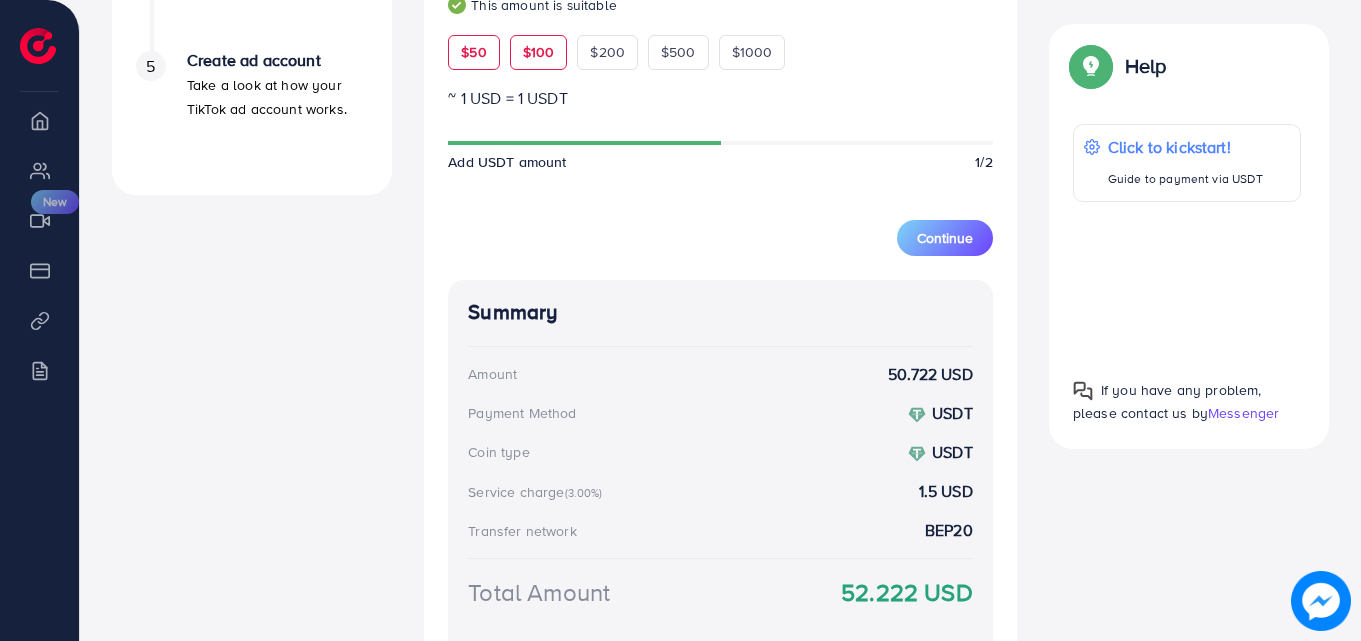 drag, startPoint x: 460, startPoint y: 55, endPoint x: 523, endPoint y: 61, distance: 63.28507 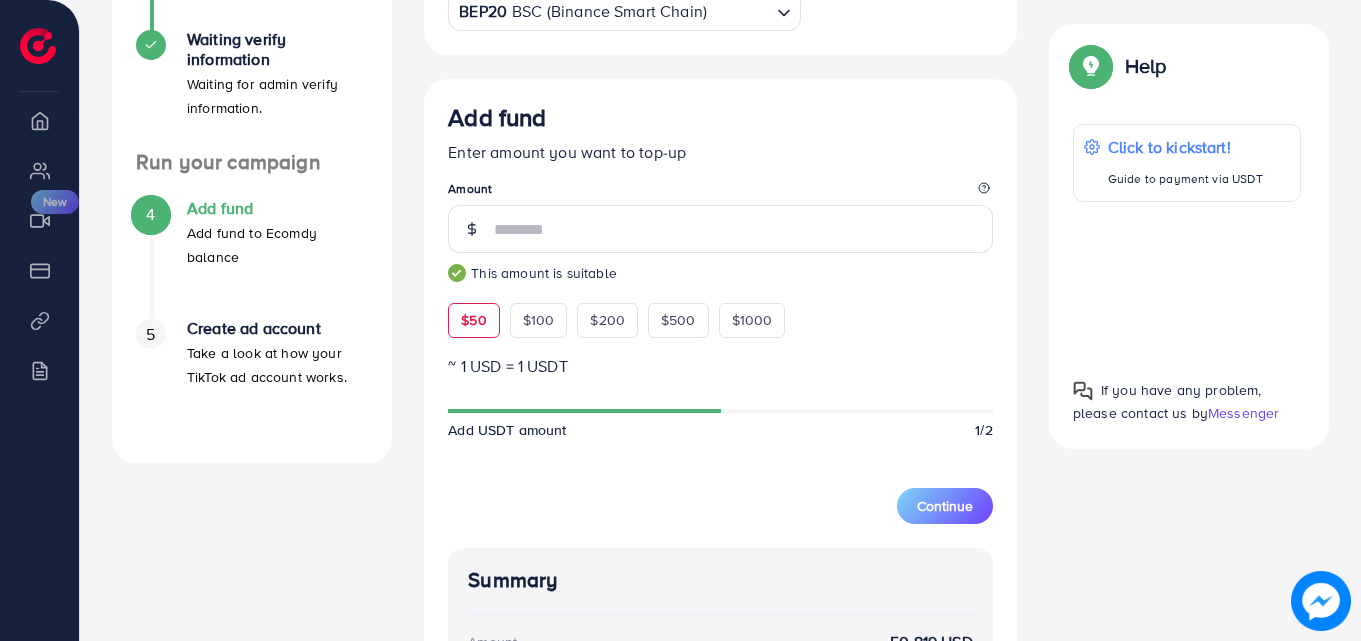 scroll, scrollTop: 469, scrollLeft: 0, axis: vertical 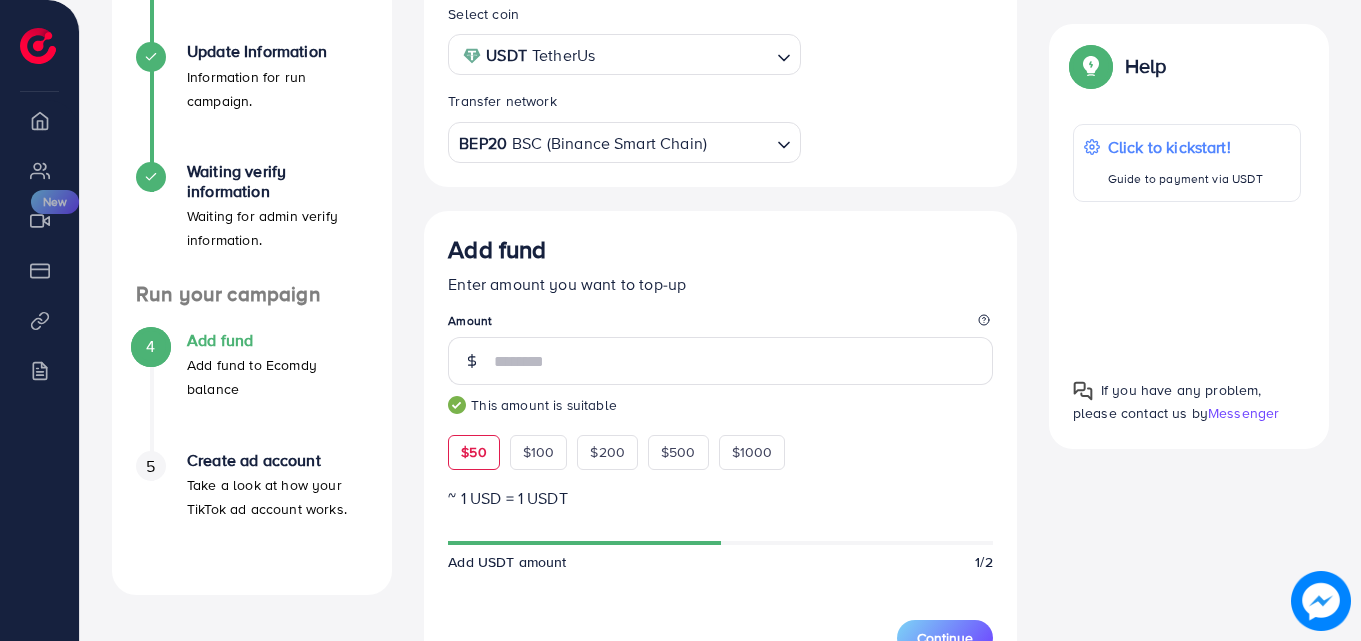 click on "BEP20 BSC (Binance Smart Chain)" at bounding box center [612, 140] 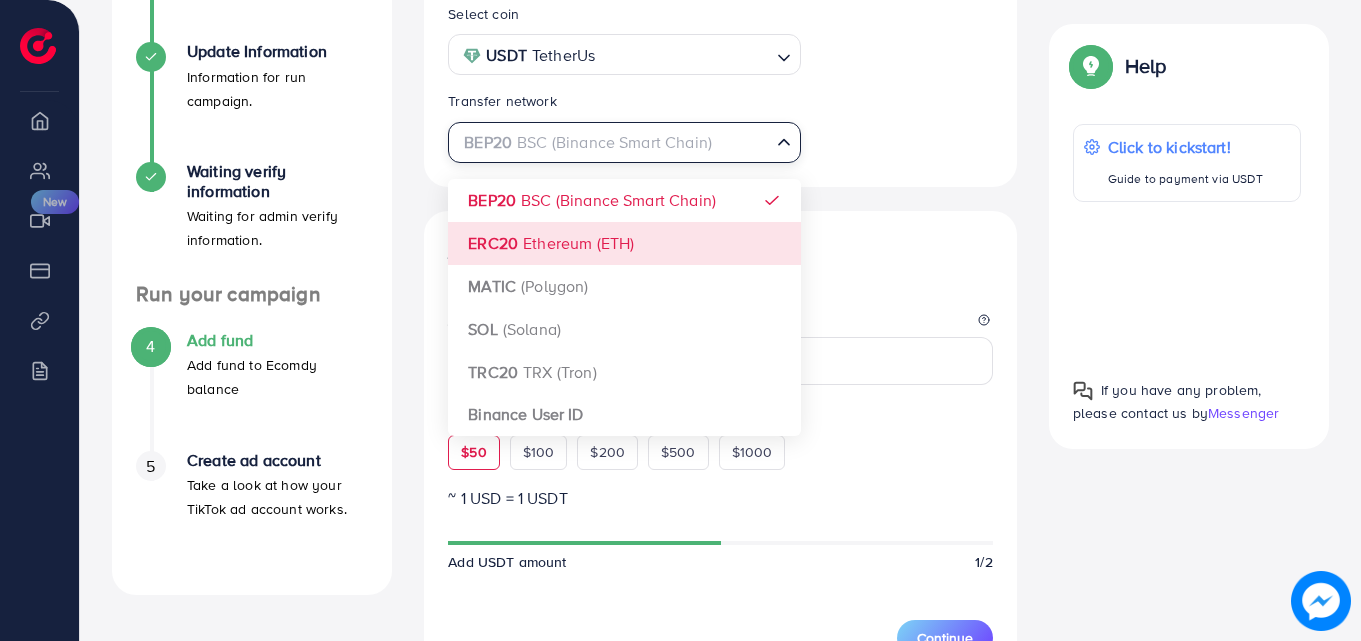 click on "Select coin   USDT TetherUs           Loading...     Transfer network   BEP20 BSC (Binance Smart Chain)           Loading...     BEP20 BSC (Binance Smart Chain) ERC20 Ethereum (ETH) MATIC (Polygon) SOL (Solana) TRC20 TRX (Tron) Binance User ID        Add fund  Enter amount you want to top-up Amount **  This amount is suitable  $50 $100 $200 $500 $1000  ~ 1 USD = 1 USDT   Add USDT amount  1/2 5% 10% 15% 20%  Continue   Summary   Amount   50.819 USD   Payment Method  USDT  Coin type  USDT  Service charge   (3.00%)  1.5 USD  Transfer network  BEP20  Total Amount   52.319 USD" at bounding box center (720, 544) 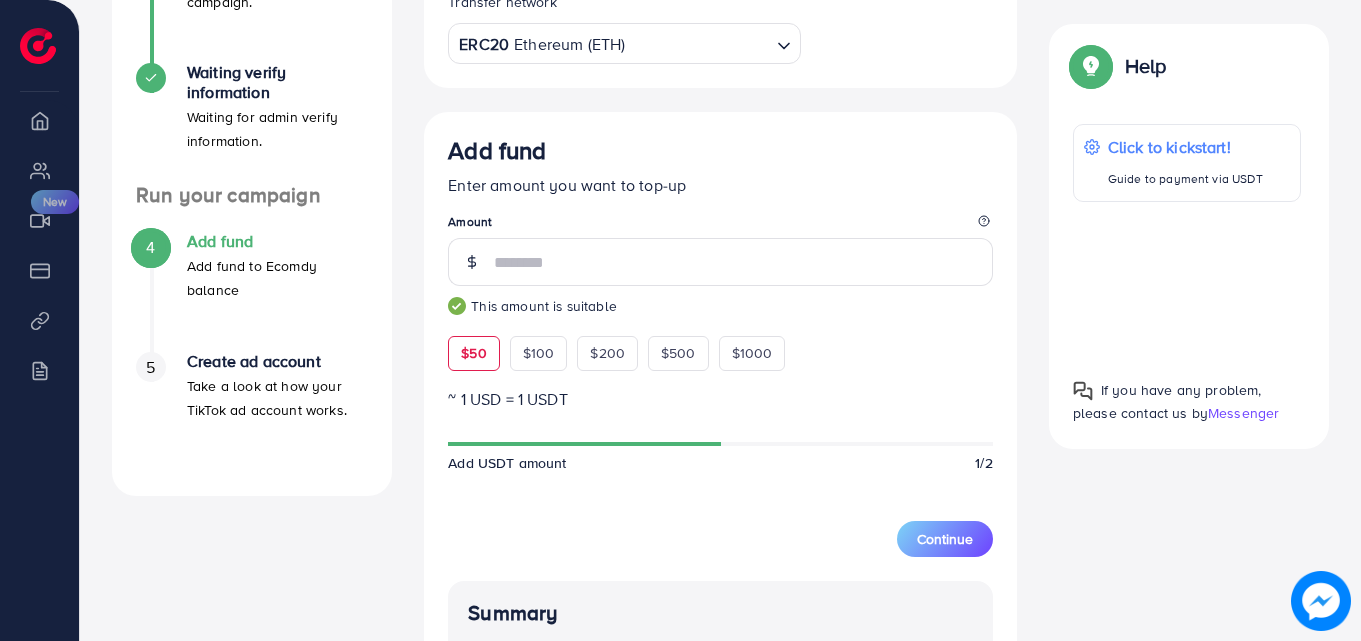 scroll, scrollTop: 569, scrollLeft: 0, axis: vertical 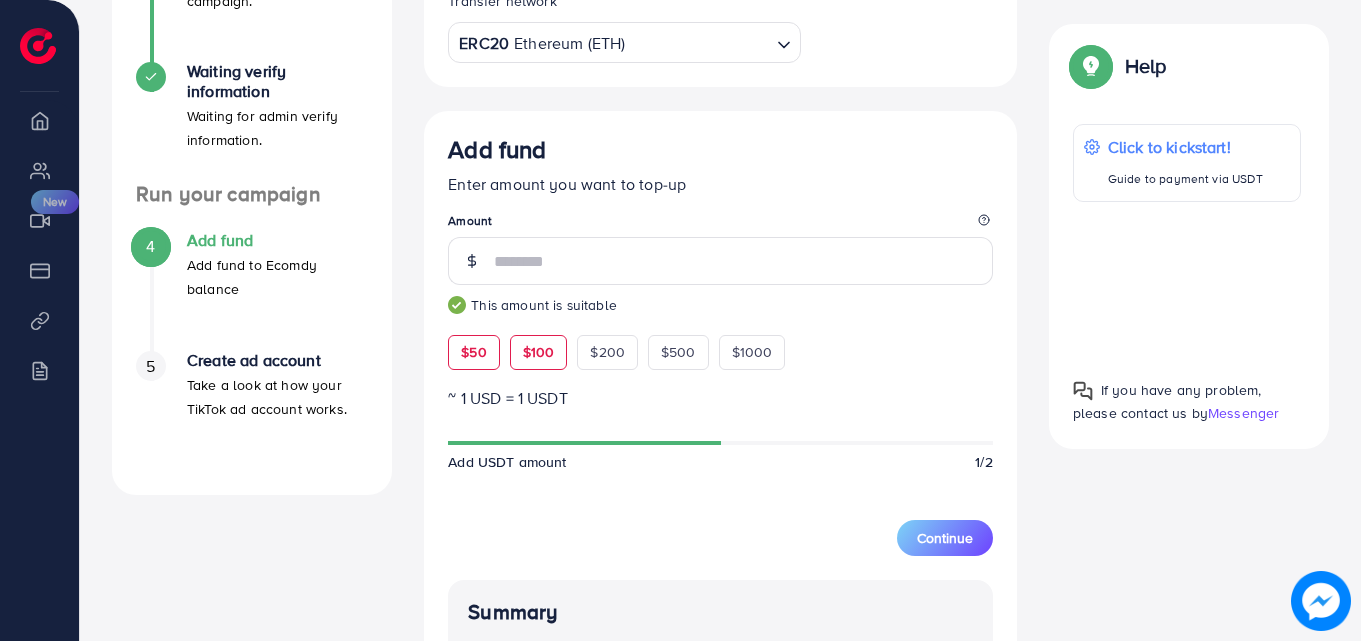 click on "$100" at bounding box center (539, 352) 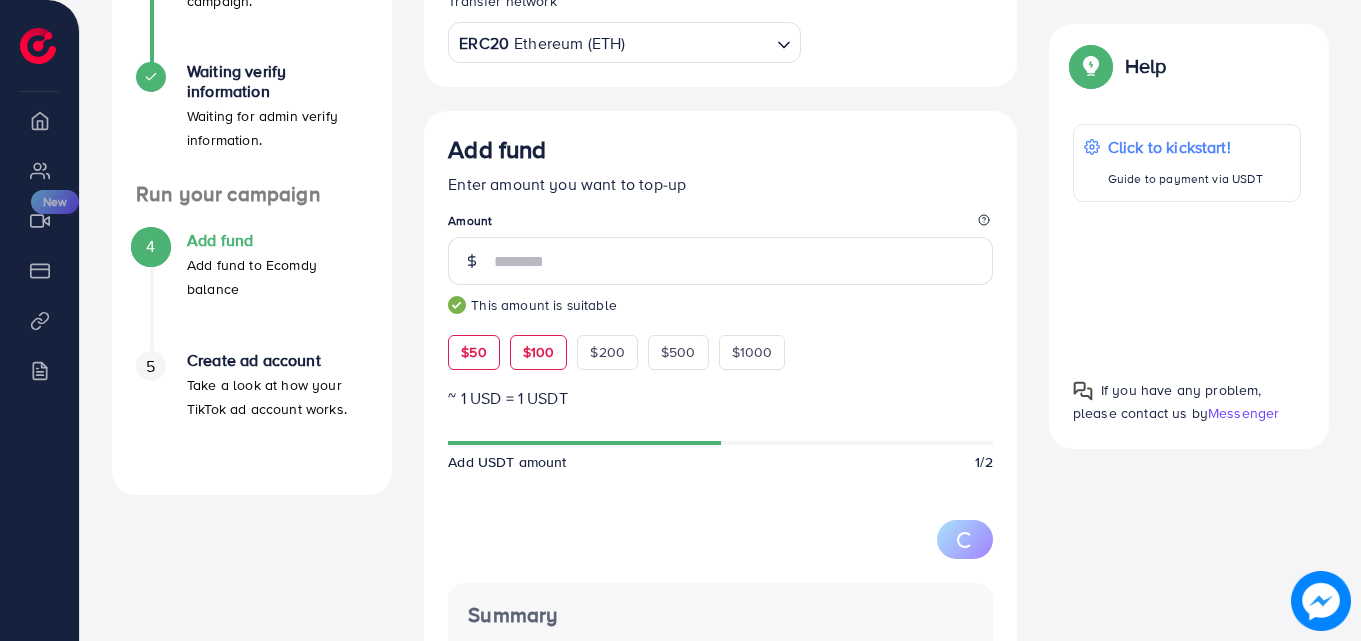 click on "$50" at bounding box center [473, 352] 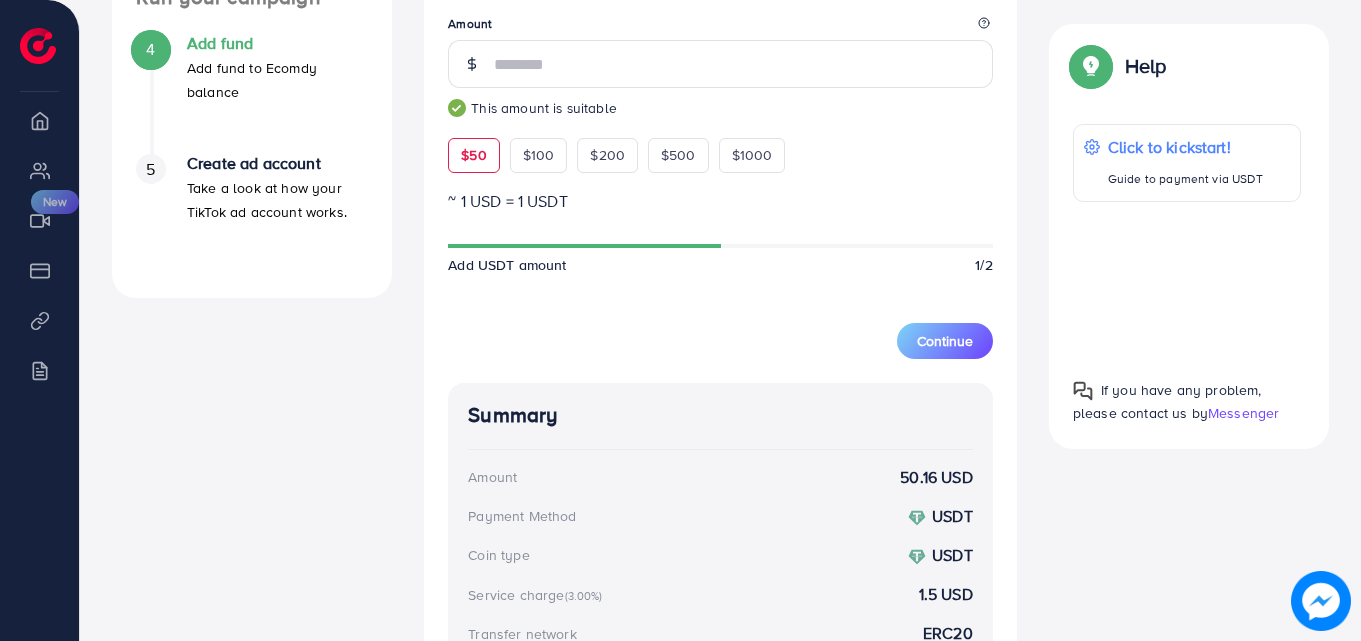 scroll, scrollTop: 569, scrollLeft: 0, axis: vertical 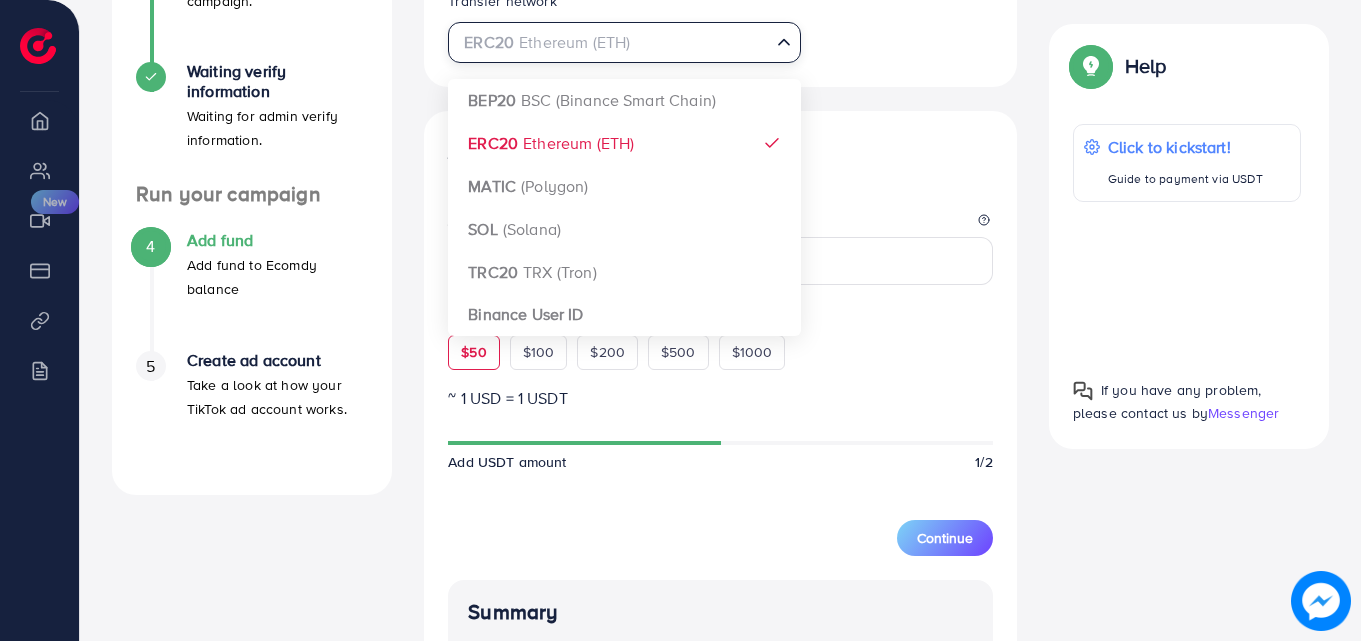 click on "ERC20 Ethereum (ETH)" at bounding box center (612, 40) 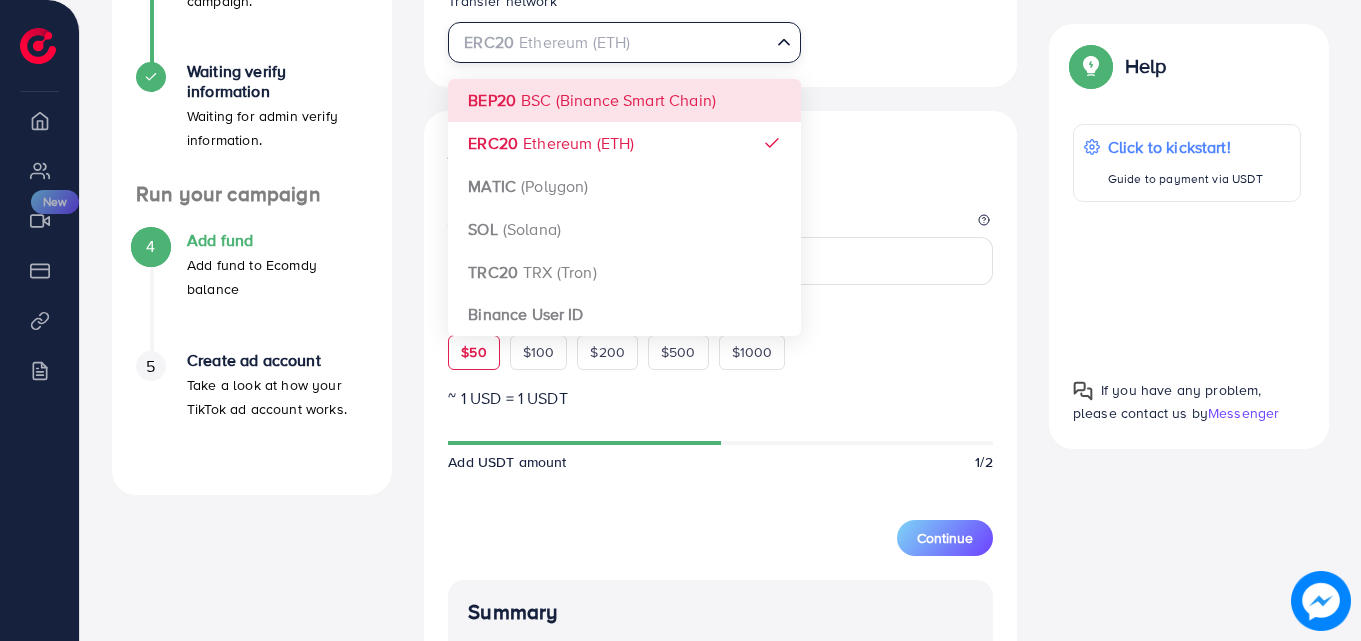 click on "Select coin   USDT TetherUs           Loading...     Transfer network   ERC20 Ethereum (ETH)           Loading...     BEP20 BSC (Binance Smart Chain) ERC20 Ethereum (ETH) MATIC (Polygon) SOL (Solana) TRC20 TRX (Tron) Binance User ID        Add fund  Enter amount you want to top-up Amount **  This amount is suitable  $50 $100 $200 $500 $1000  ~ 1 USD = 1 USDT   Add USDT amount  1/2 5% 10% 15% 20%  Continue   Summary   Amount   50.16 USD   Payment Method  USDT  Coin type  USDT  Service charge   (3.00%)  1.5 USD  Transfer network  ERC20  Total Amount   51.66 USD" at bounding box center (720, 444) 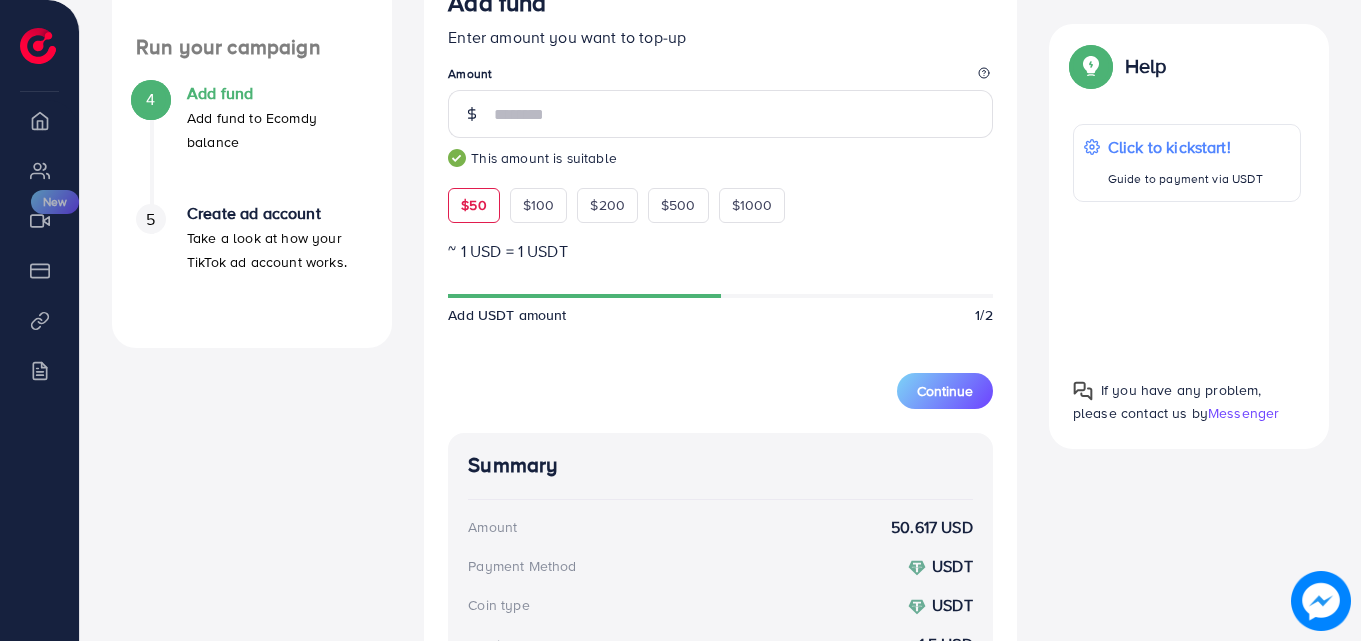 scroll, scrollTop: 669, scrollLeft: 0, axis: vertical 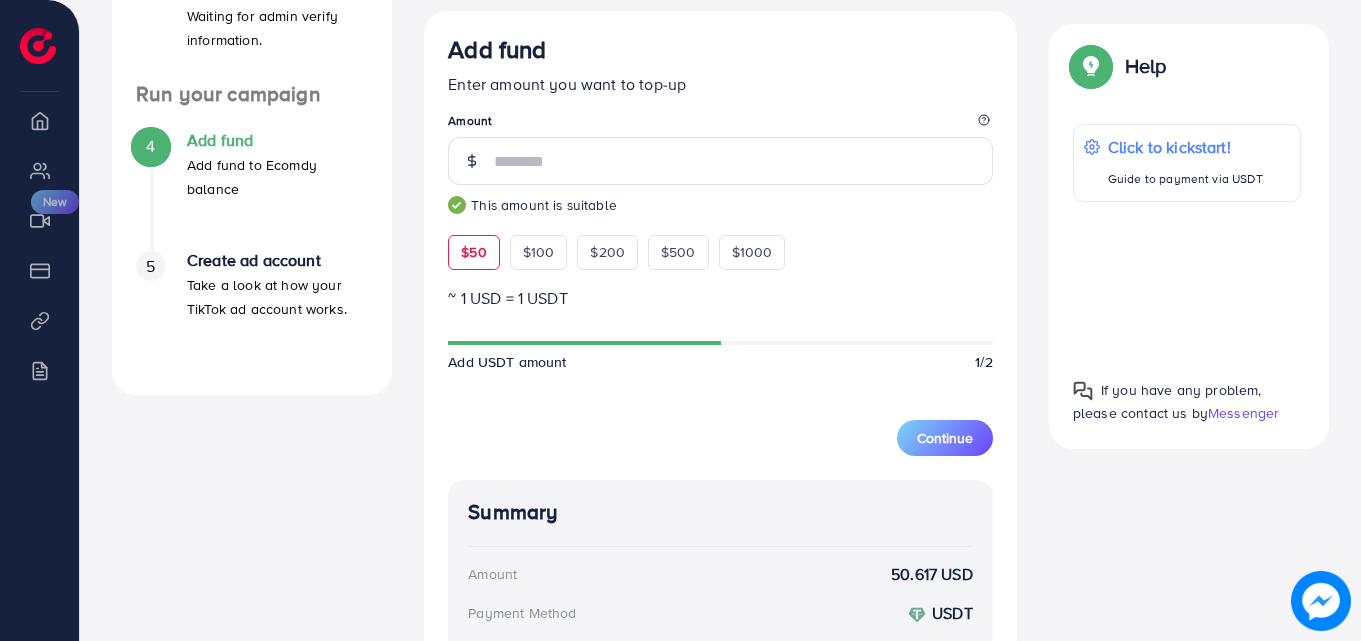 click on "$50" at bounding box center (473, 252) 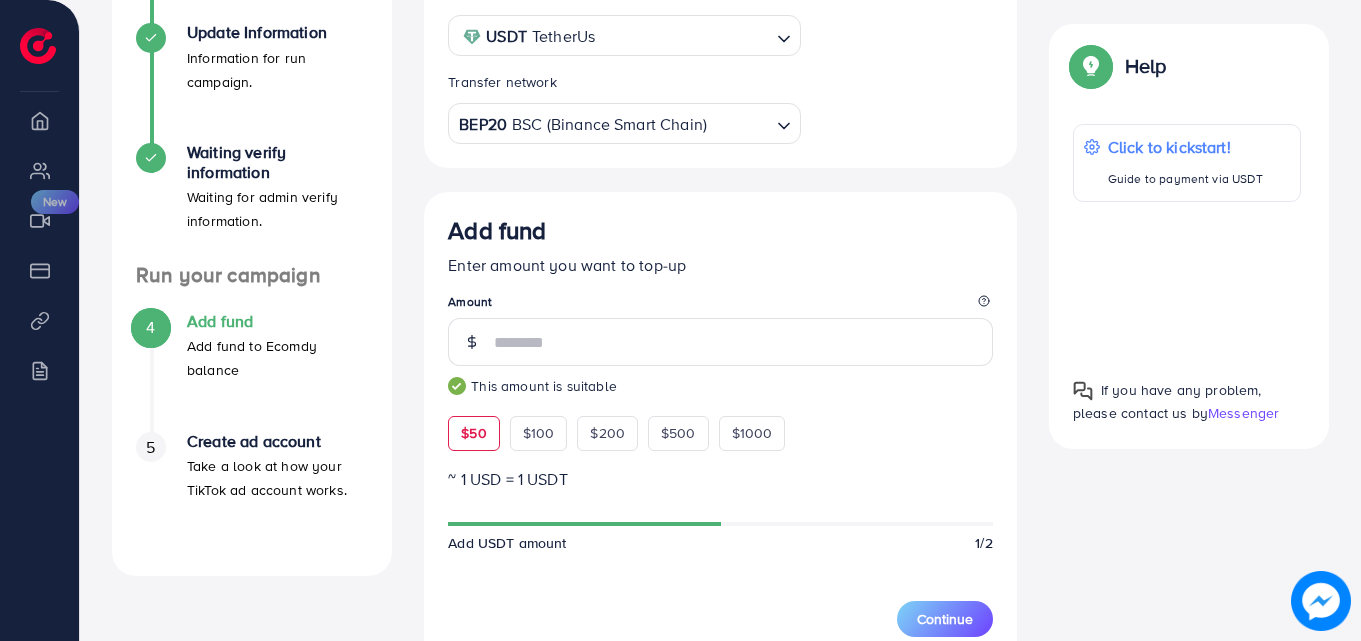 scroll, scrollTop: 469, scrollLeft: 0, axis: vertical 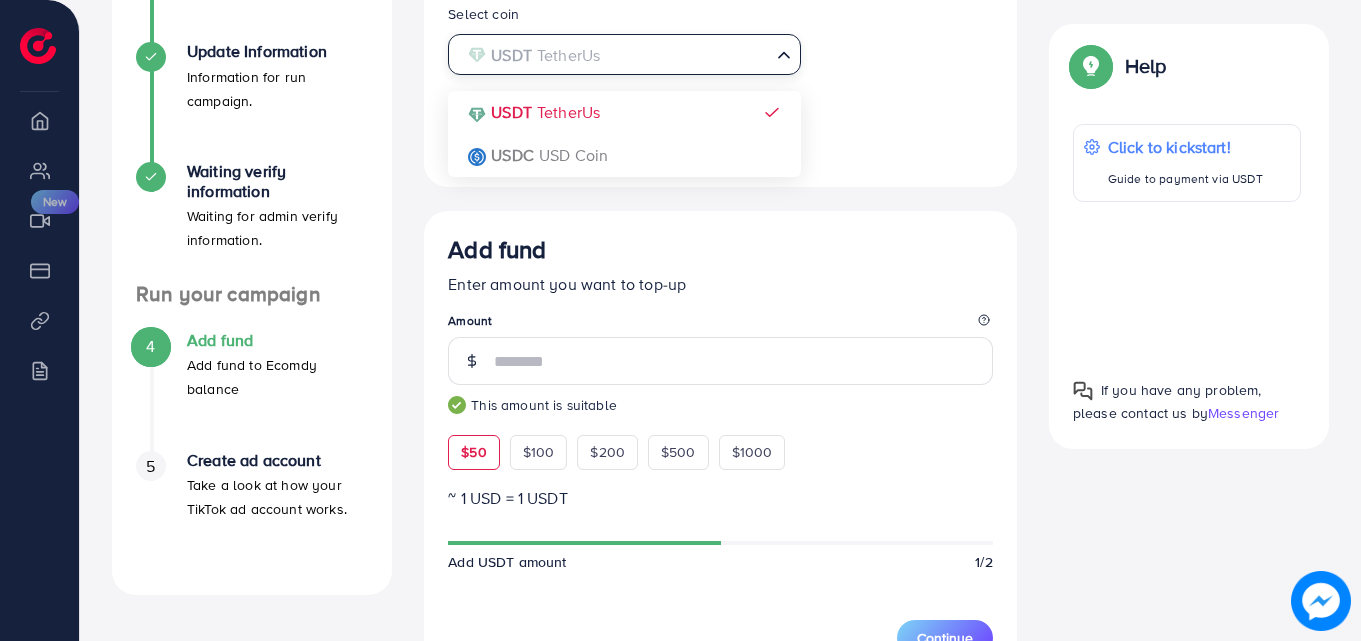 click at bounding box center [612, 55] 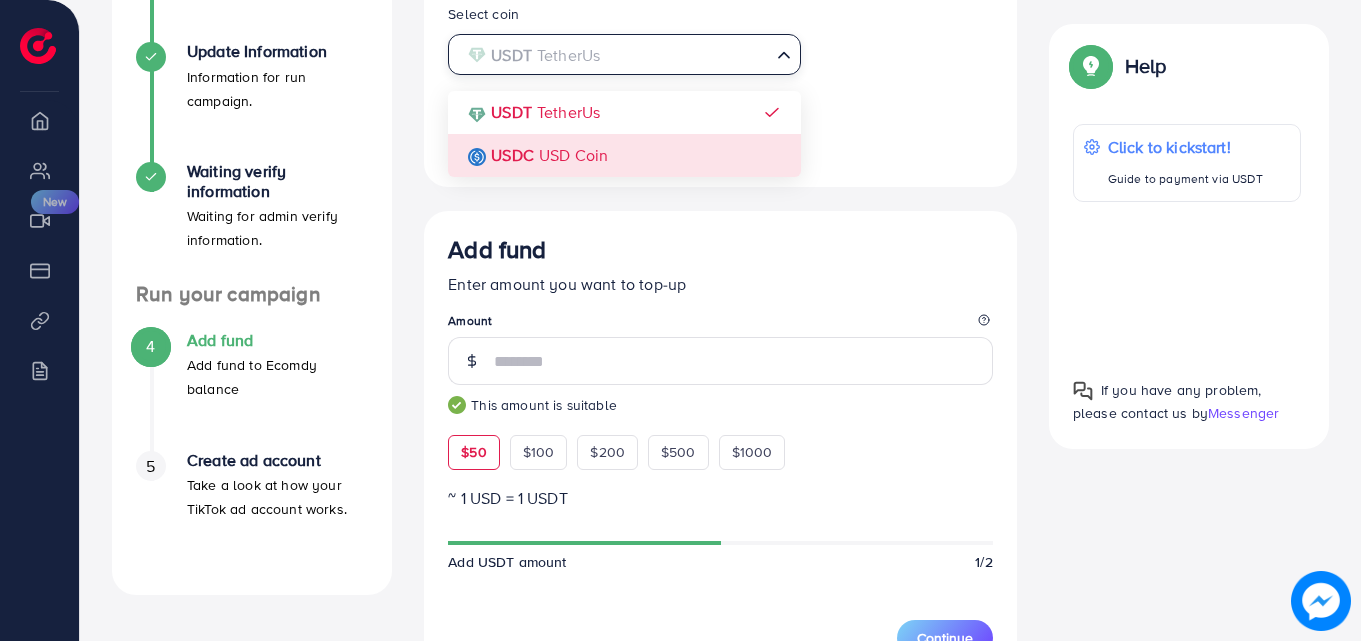 click on "$50" at bounding box center [473, 452] 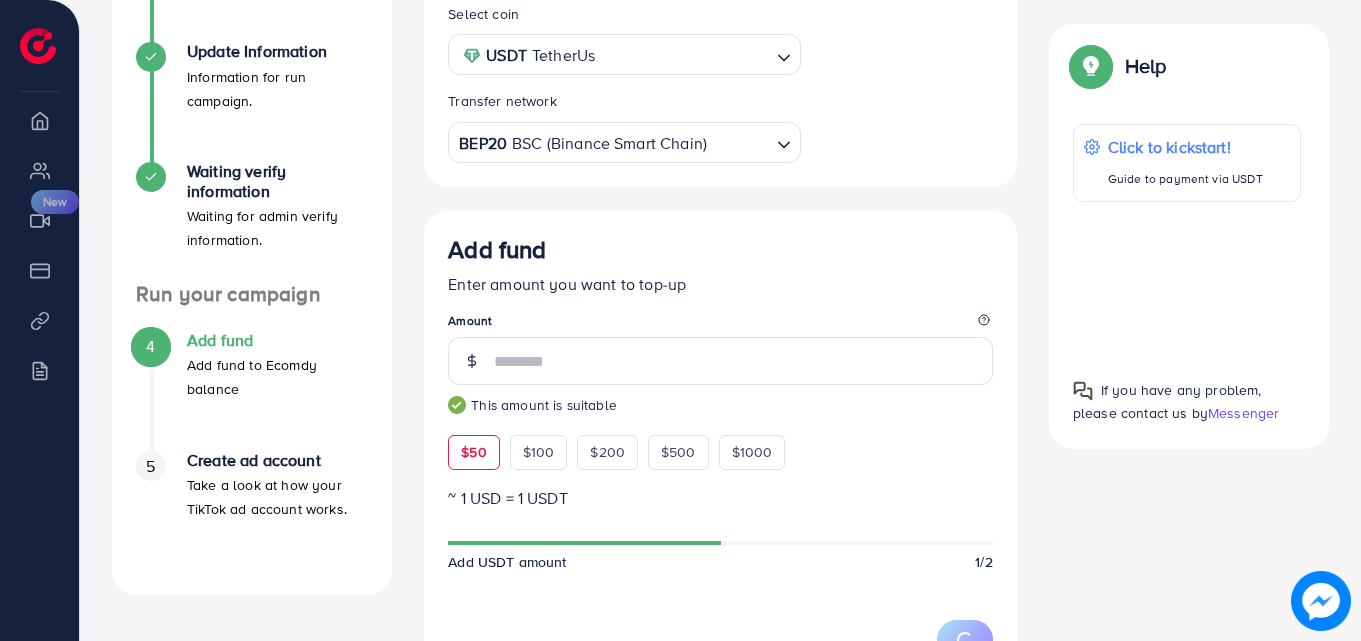 click on "$50" at bounding box center (473, 452) 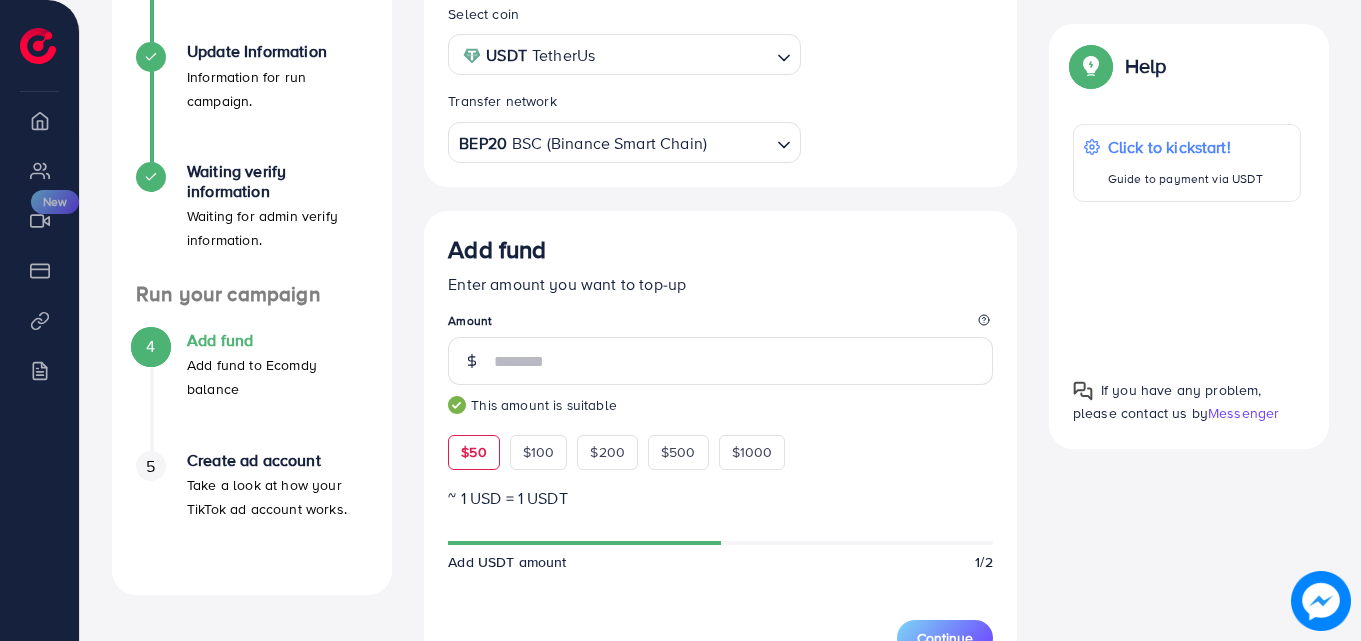 click at bounding box center (684, 55) 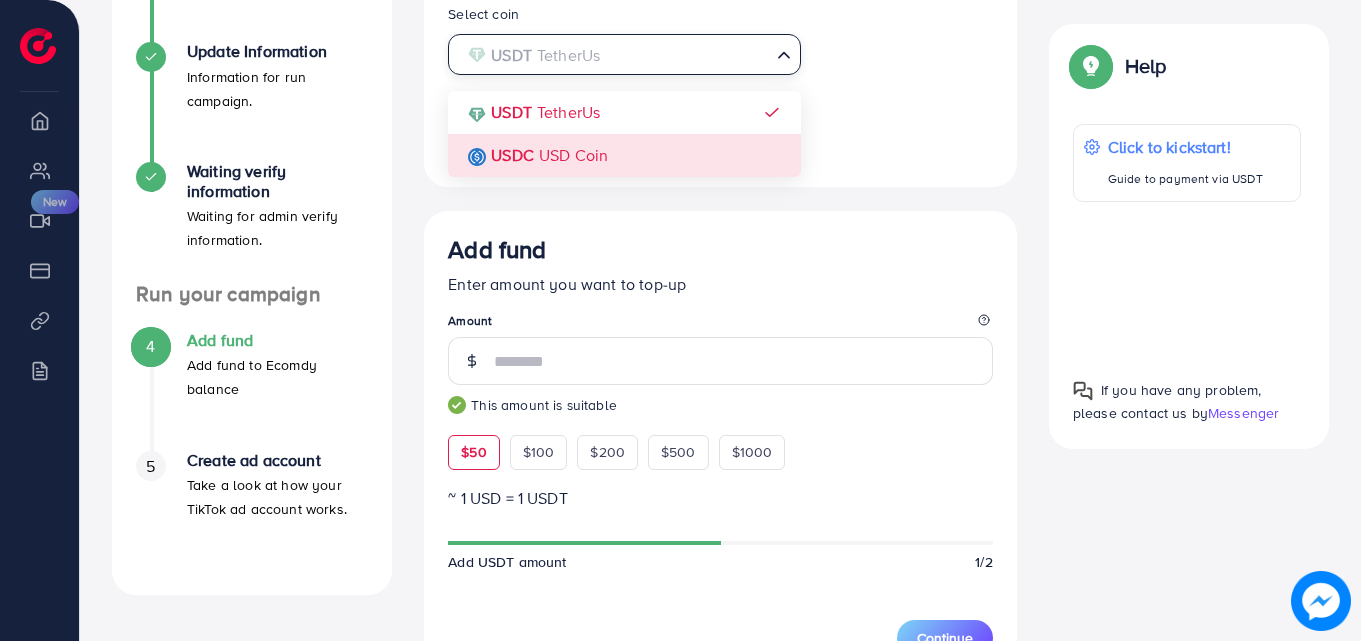 click on "Add fund" at bounding box center (720, 253) 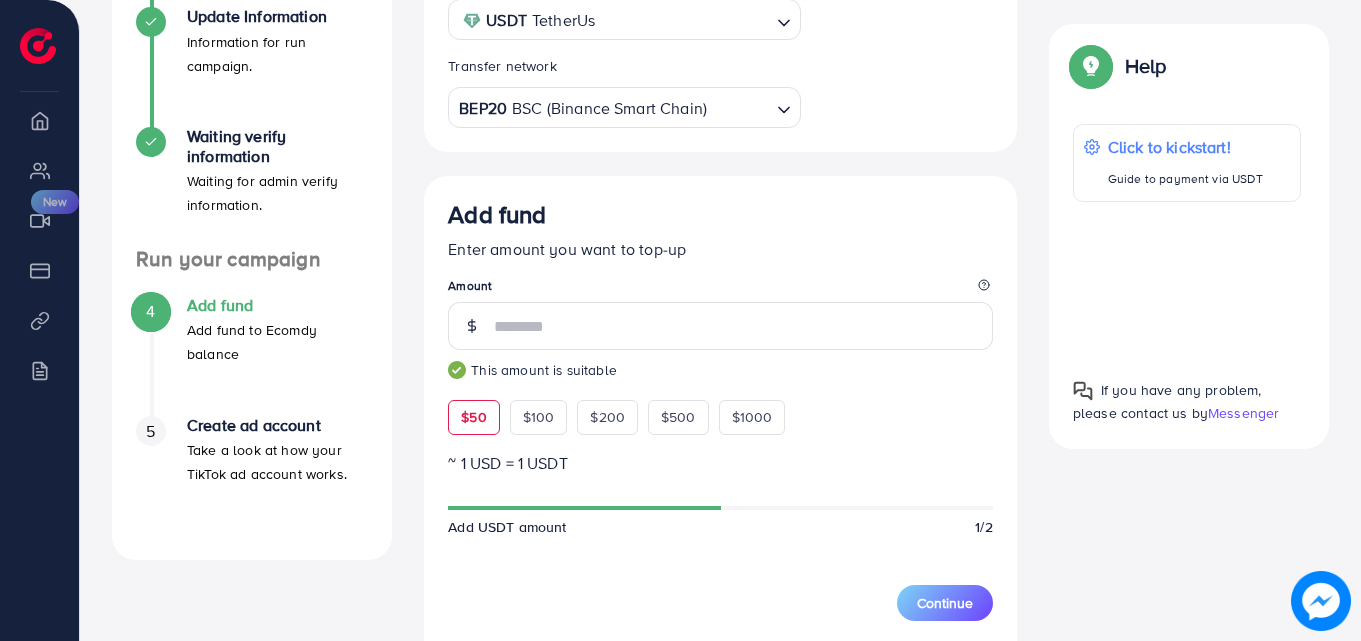 scroll, scrollTop: 469, scrollLeft: 0, axis: vertical 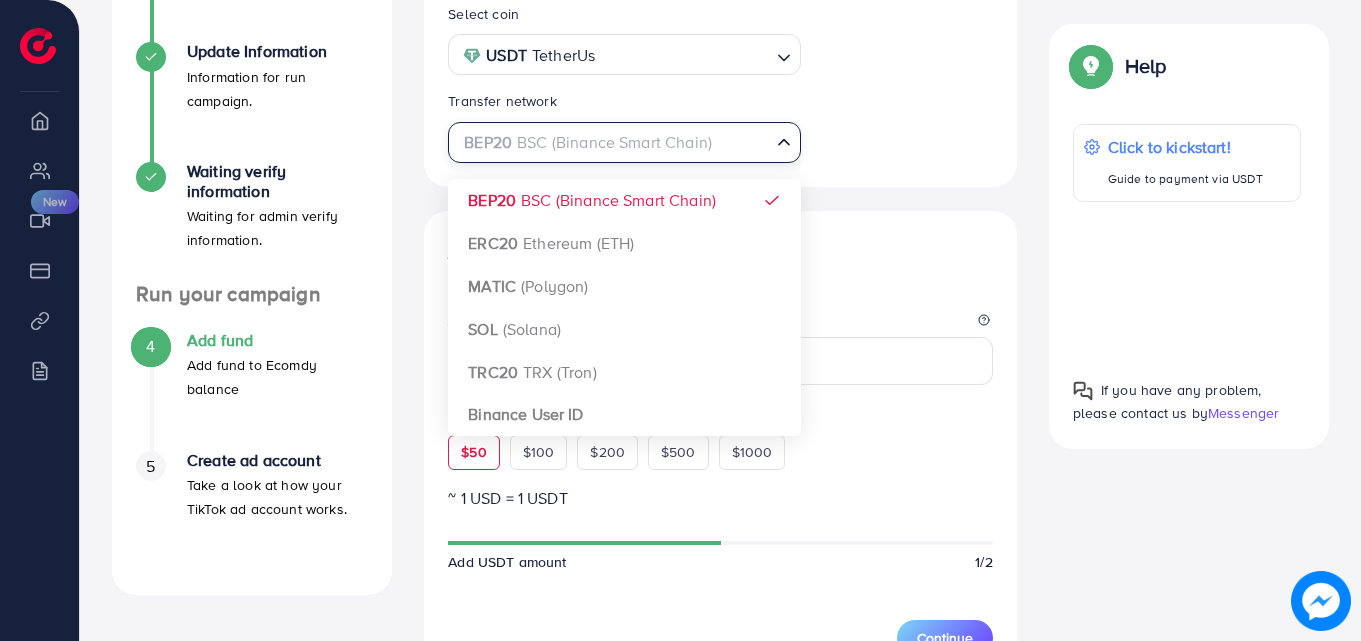 click on "BEP20 BSC (Binance Smart Chain)" at bounding box center [612, 140] 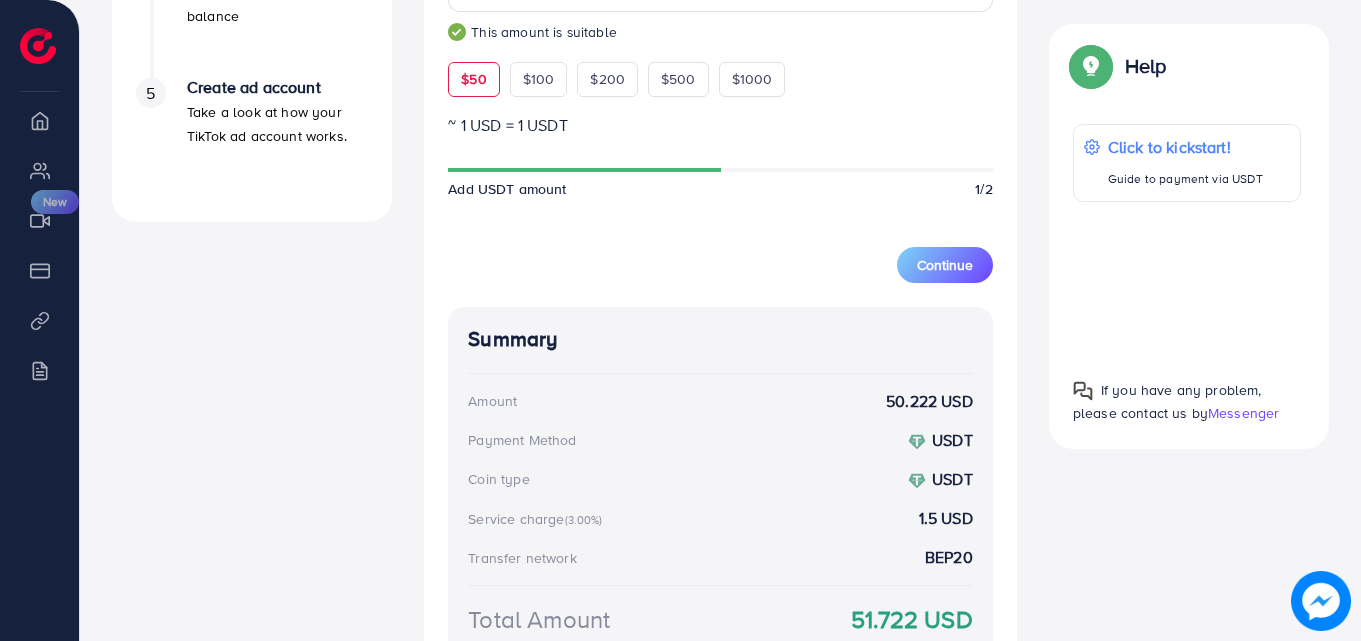 scroll, scrollTop: 669, scrollLeft: 0, axis: vertical 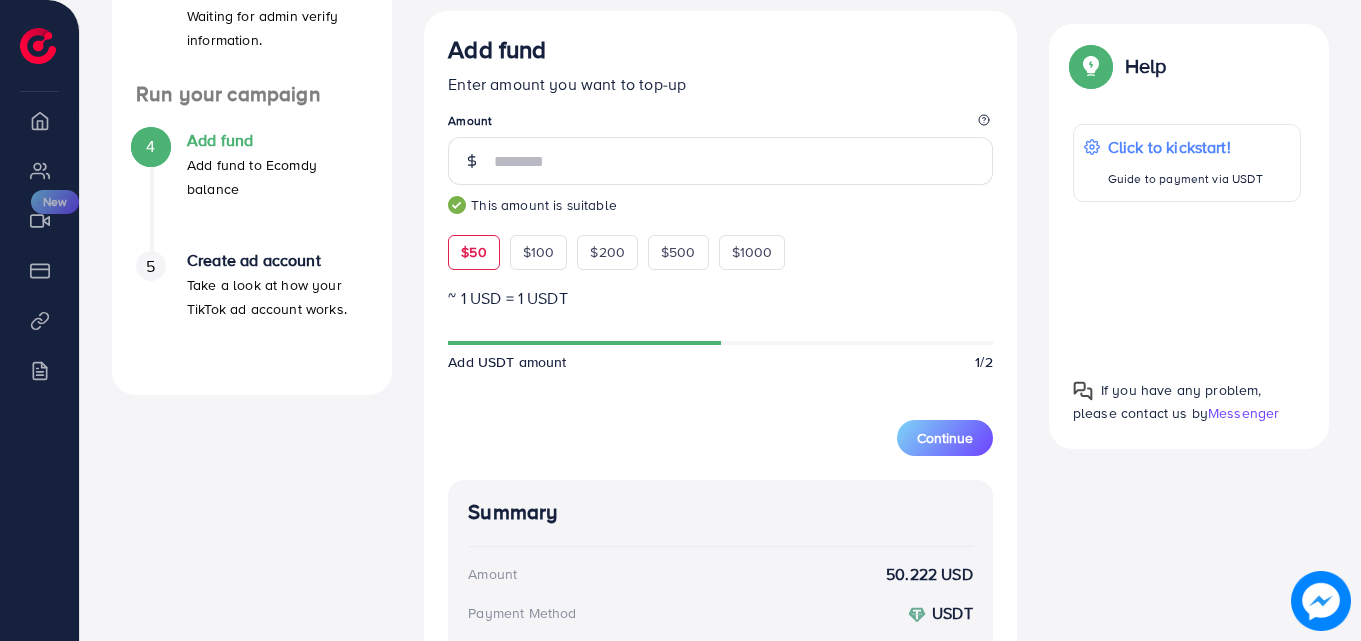 click on "$50" at bounding box center (473, 252) 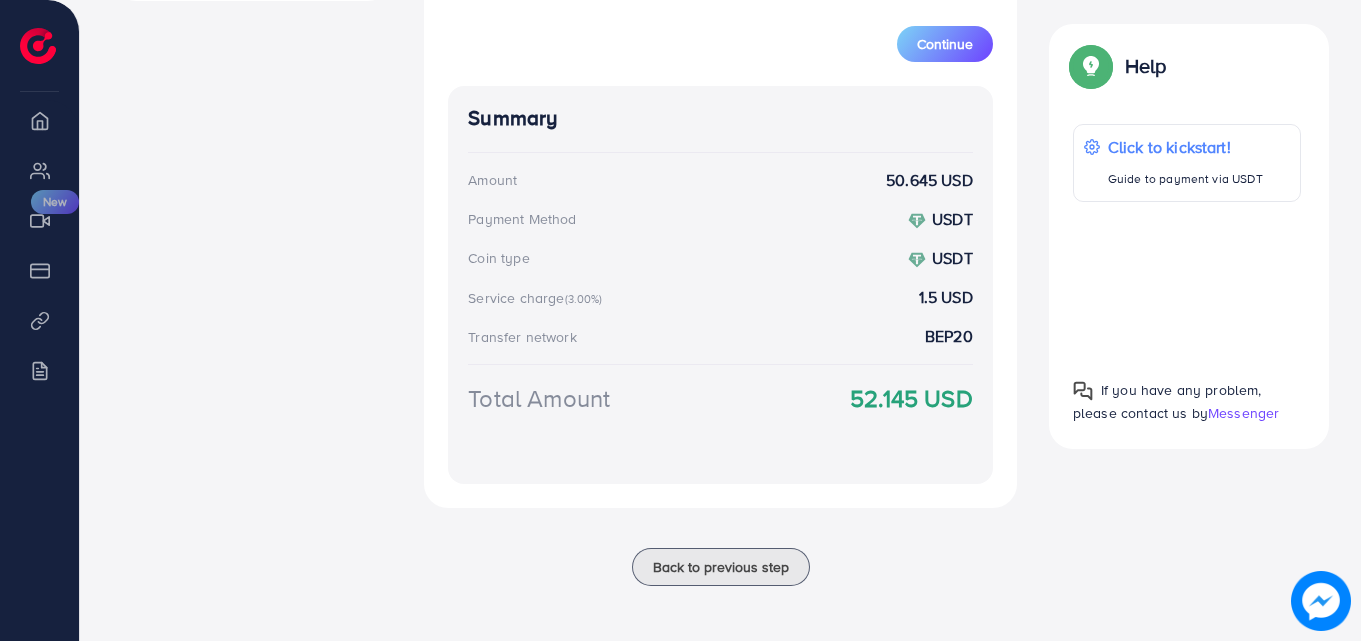 scroll, scrollTop: 1069, scrollLeft: 0, axis: vertical 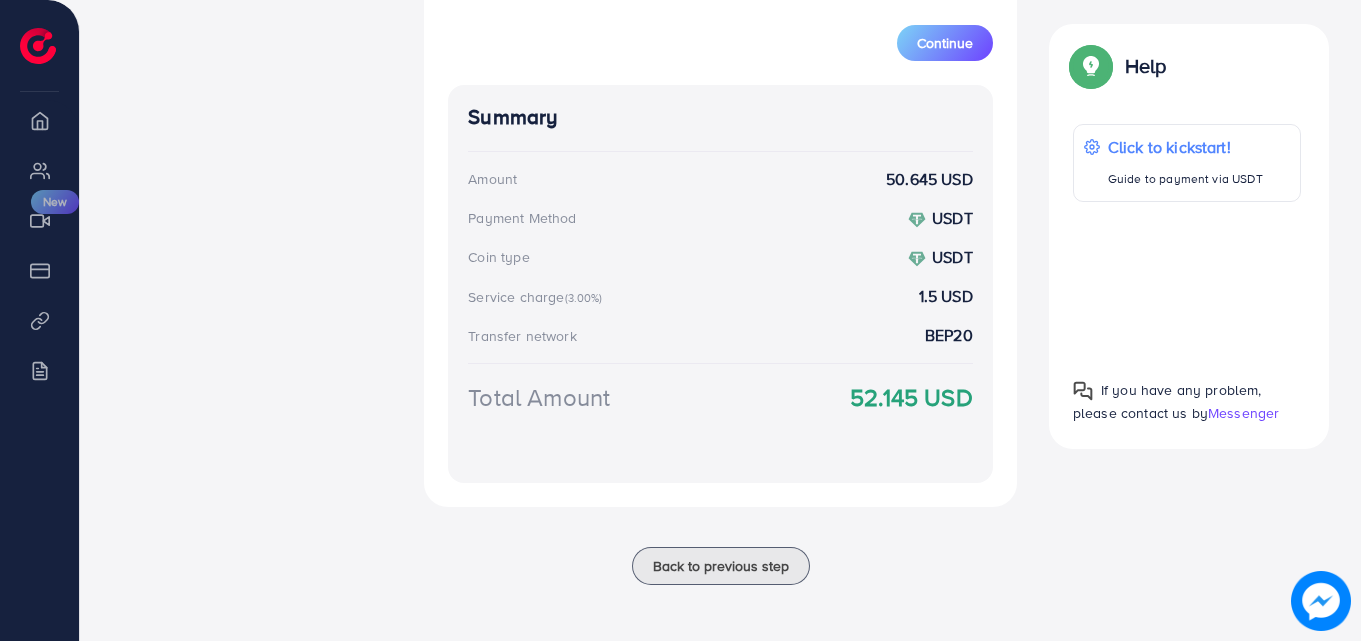 click on "Summary   Amount   50.645 USD   Payment Method  USDT  Coin type  USDT  Service charge   (3.00%)  1.5 USD  Transfer network  BEP20  Total Amount   52.145 USD" at bounding box center (720, 284) 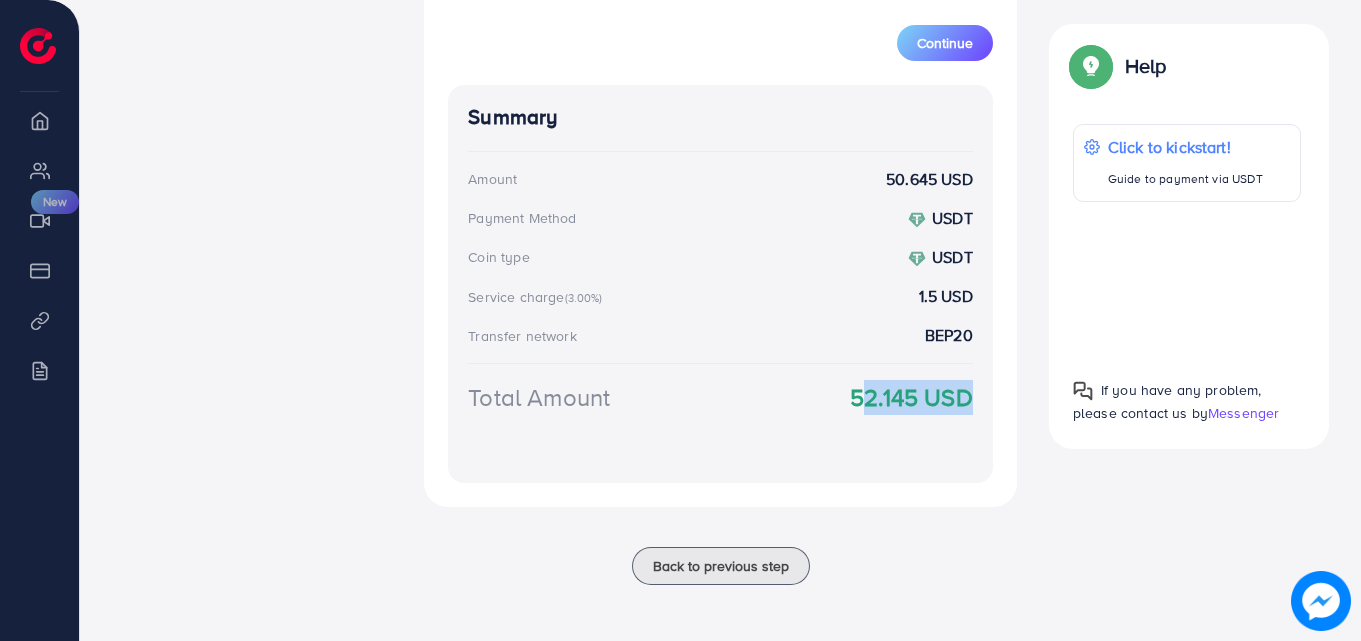 click on "Total Amount   52.145 USD" at bounding box center (720, 421) 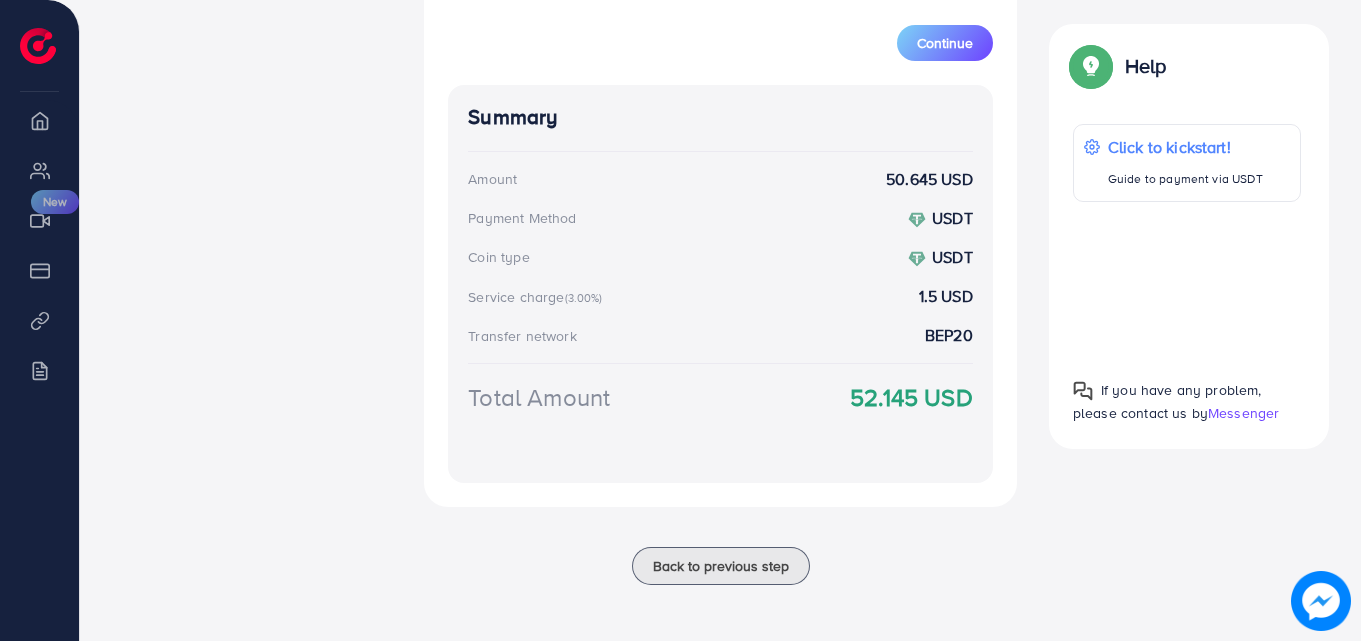 click on "Service charge   (3.00%)  1.5 USD" at bounding box center (720, 296) 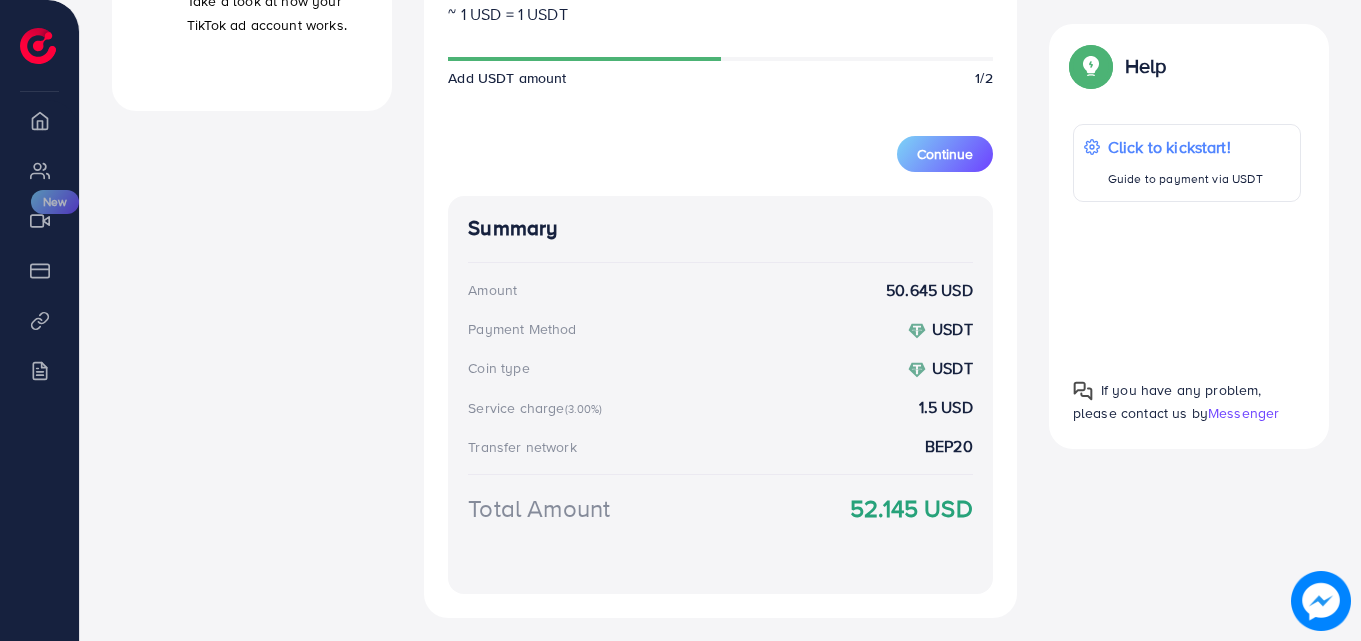 scroll, scrollTop: 1069, scrollLeft: 0, axis: vertical 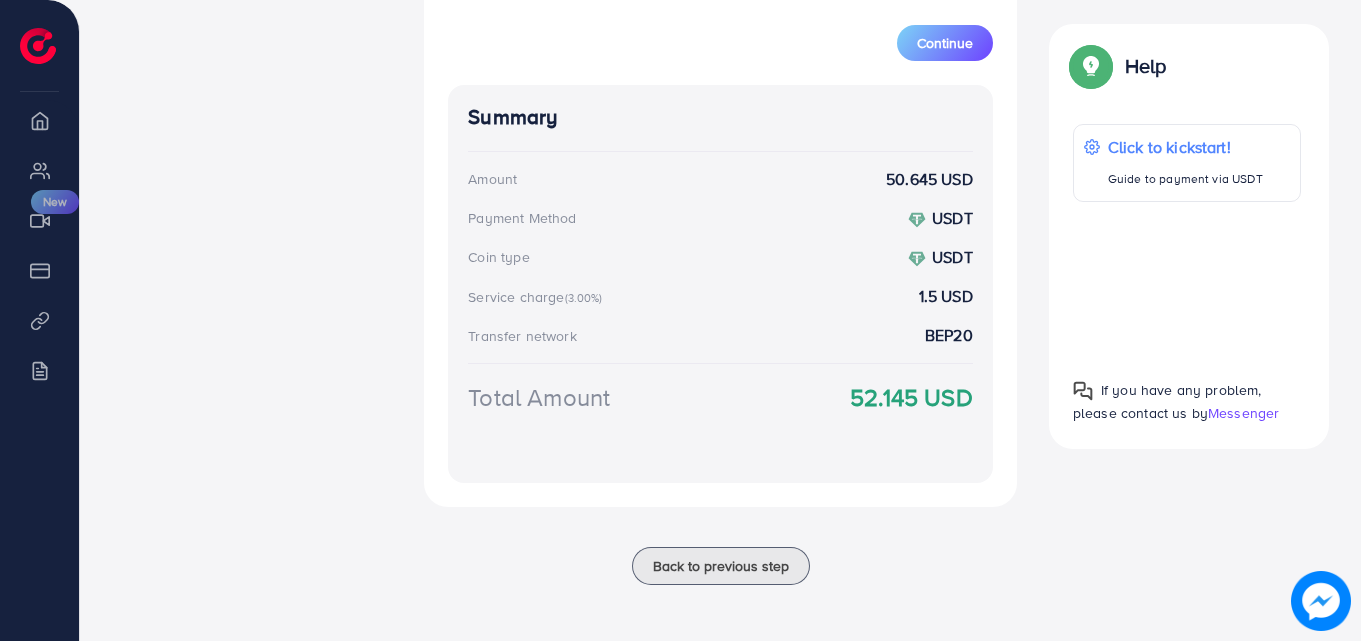 drag, startPoint x: 849, startPoint y: 401, endPoint x: 998, endPoint y: 406, distance: 149.08386 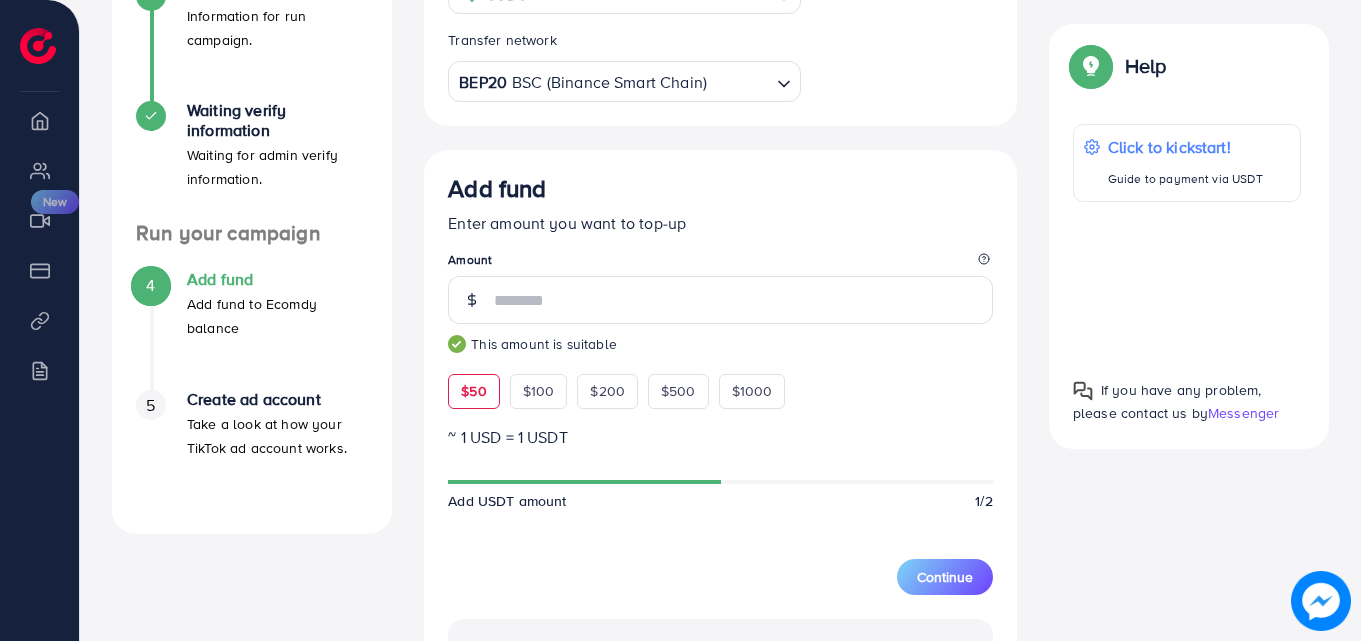 scroll, scrollTop: 369, scrollLeft: 0, axis: vertical 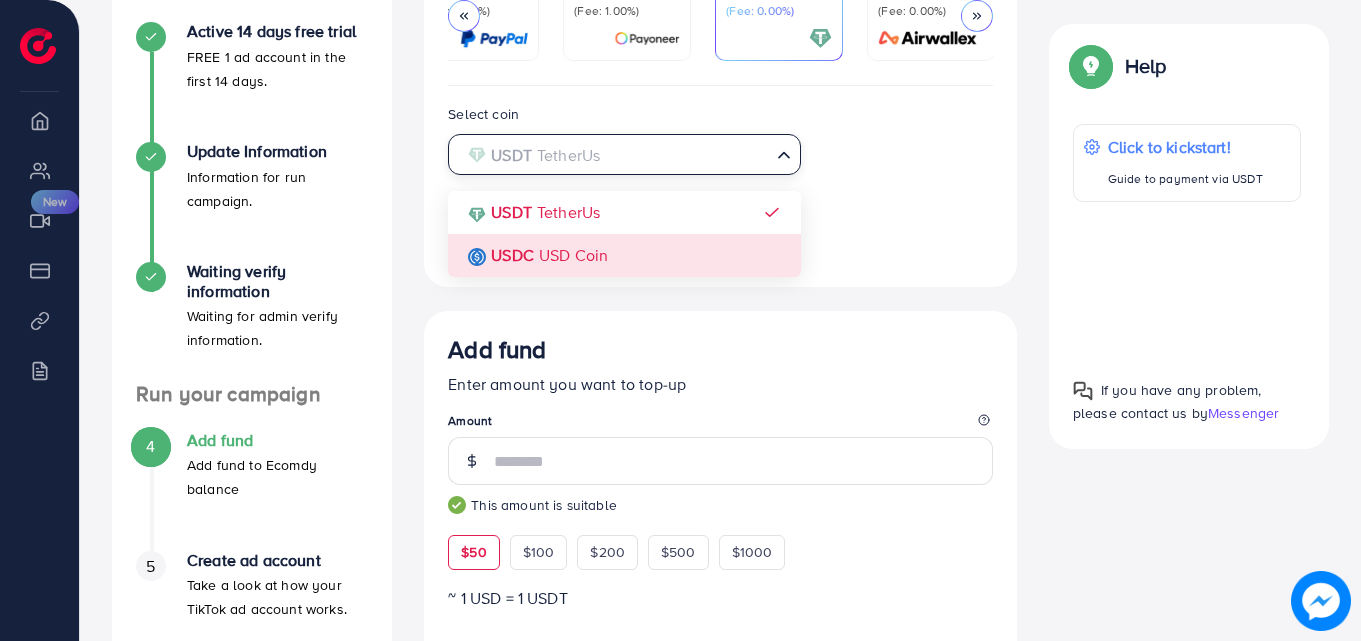 click at bounding box center [612, 155] 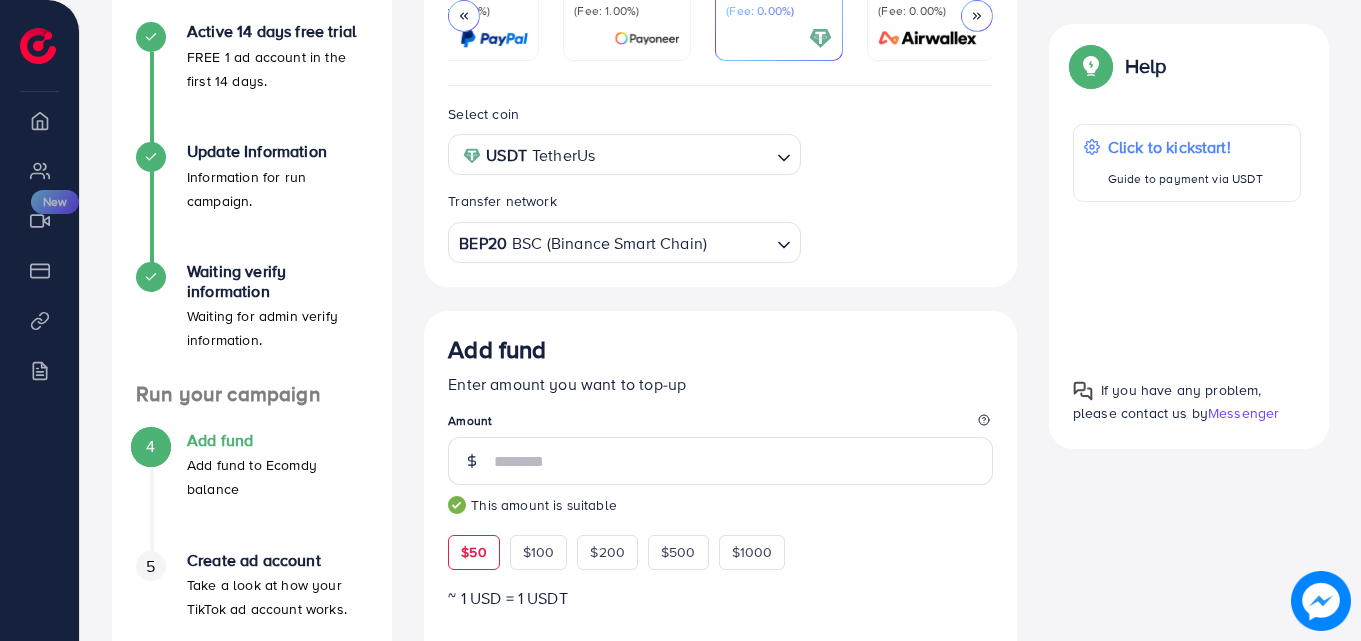 drag, startPoint x: 829, startPoint y: 328, endPoint x: 817, endPoint y: 318, distance: 15.6205 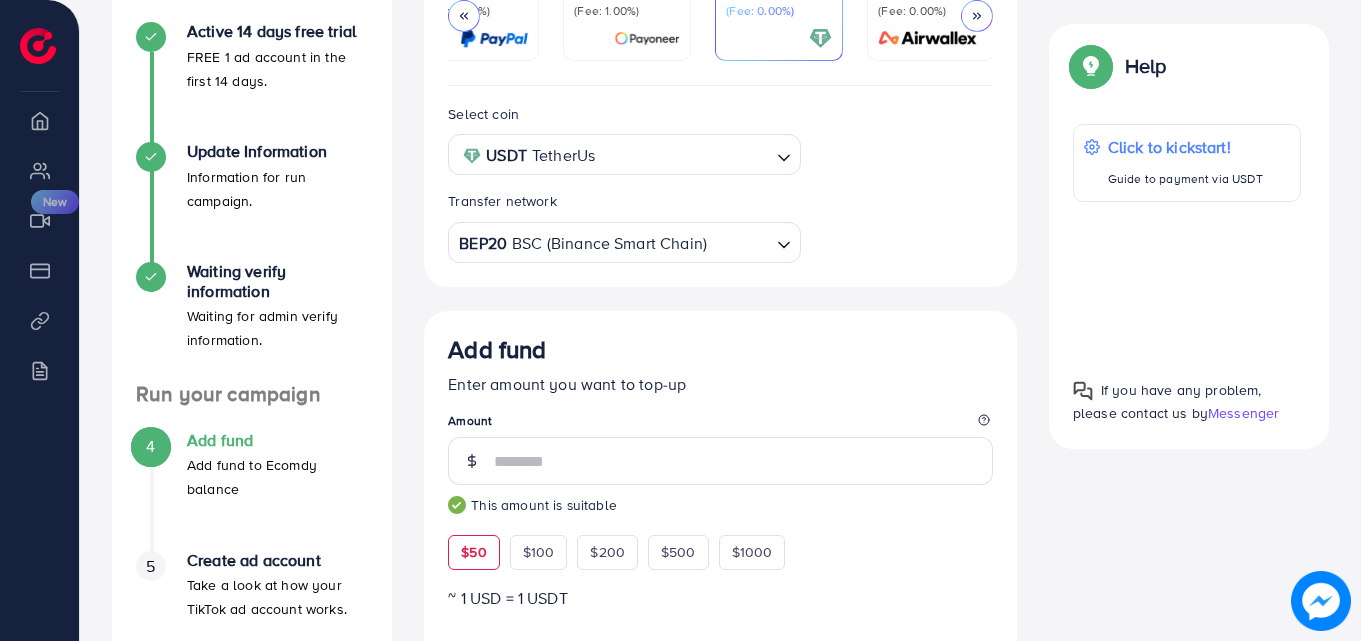 click on "BEP20 BSC (Binance Smart Chain)" at bounding box center [612, 240] 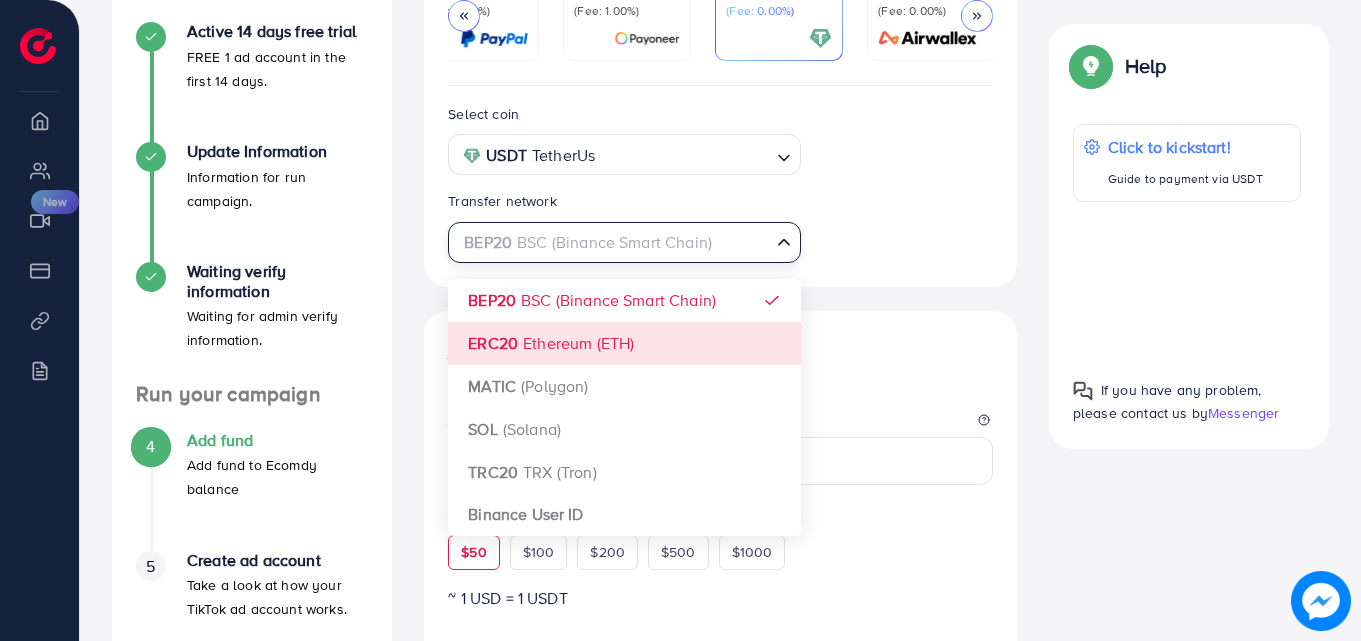 click on "Select coin   USDT TetherUs           Loading...     Transfer network   BEP20 BSC (Binance Smart Chain)           Loading...     BEP20 BSC (Binance Smart Chain) ERC20 Ethereum (ETH) MATIC (Polygon) SOL (Solana) TRC20 TRX (Tron) Binance User ID        Add fund  Enter amount you want to top-up Amount **  This amount is suitable  $50 $100 $200 $500 $1000  ~ 1 USD = 1 USDT   Add USDT amount  1/2 5% 10% 15% 20%  Continue   Summary   Amount   50.645 USD   Payment Method  USDT  Coin type  USDT  Service charge   (3.00%)  1.5 USD  Transfer network  BEP20  Total Amount   52.145 USD" at bounding box center (720, 644) 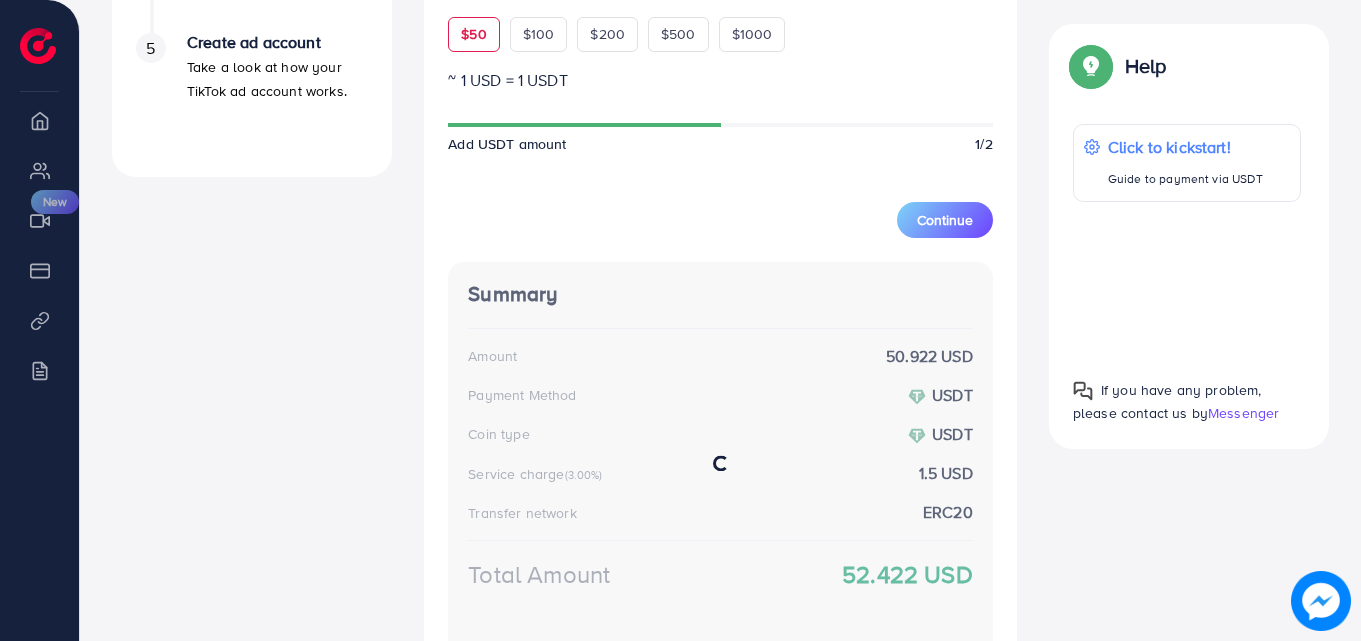 scroll, scrollTop: 1069, scrollLeft: 0, axis: vertical 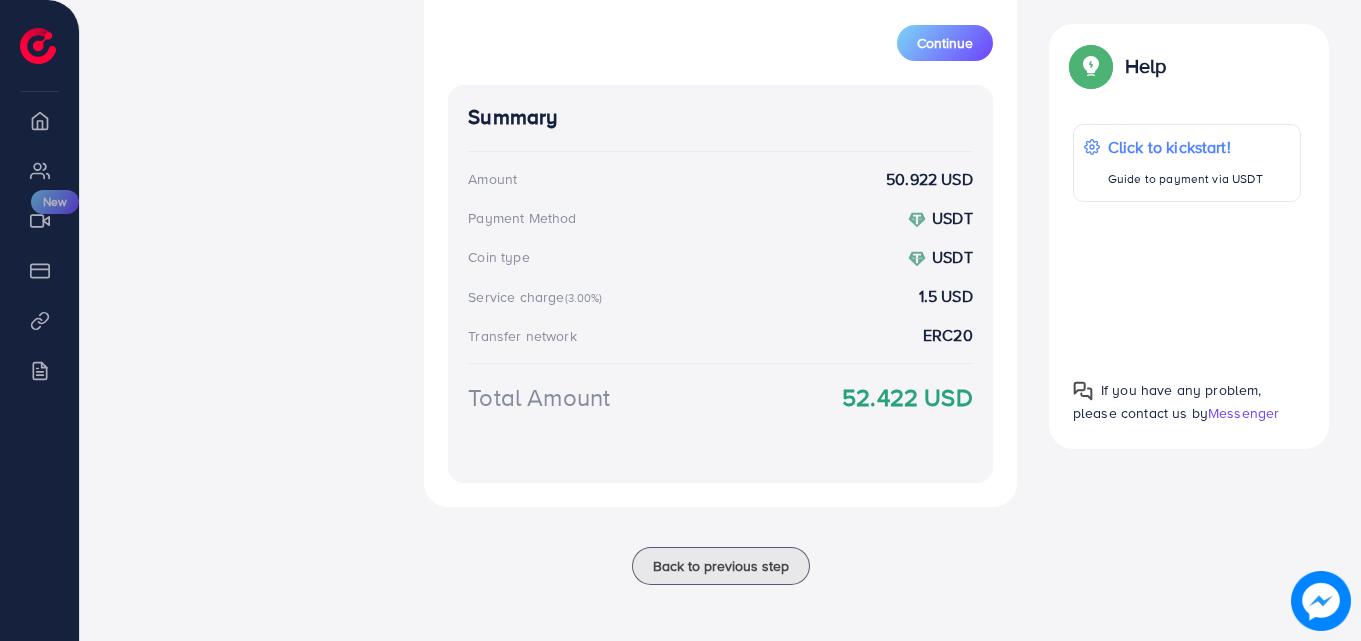 click on "Coin type  USDT" at bounding box center [720, 257] 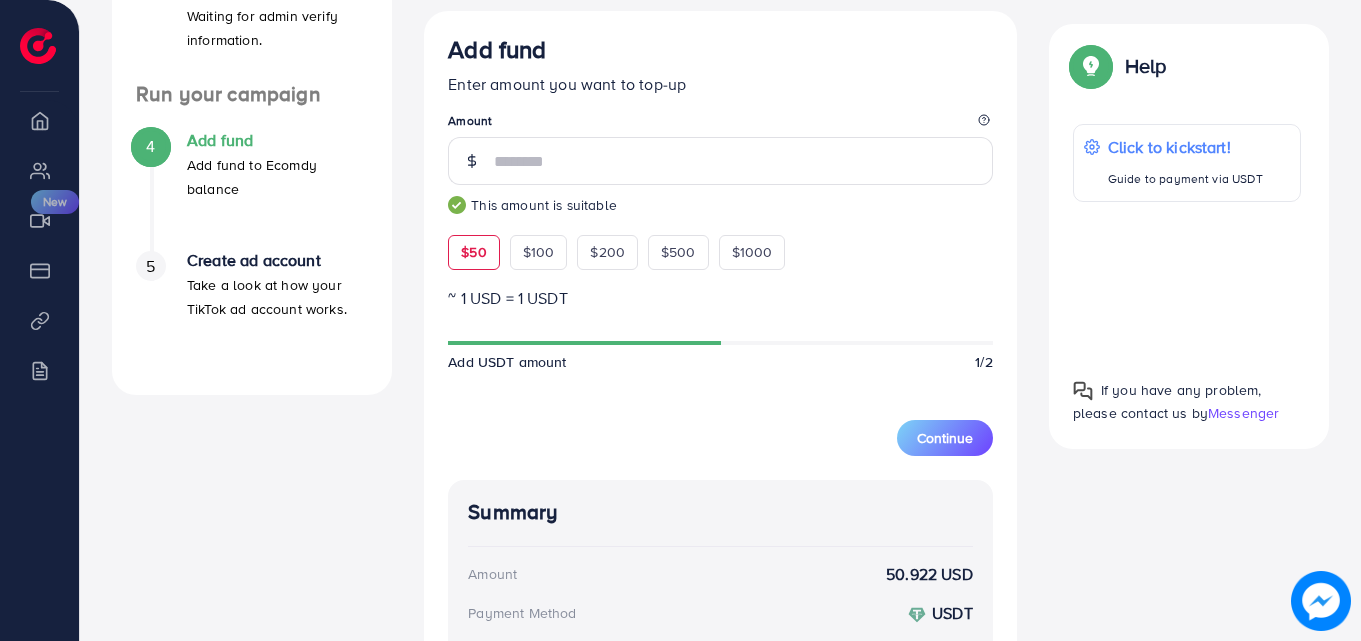 click on "$50" at bounding box center (473, 252) 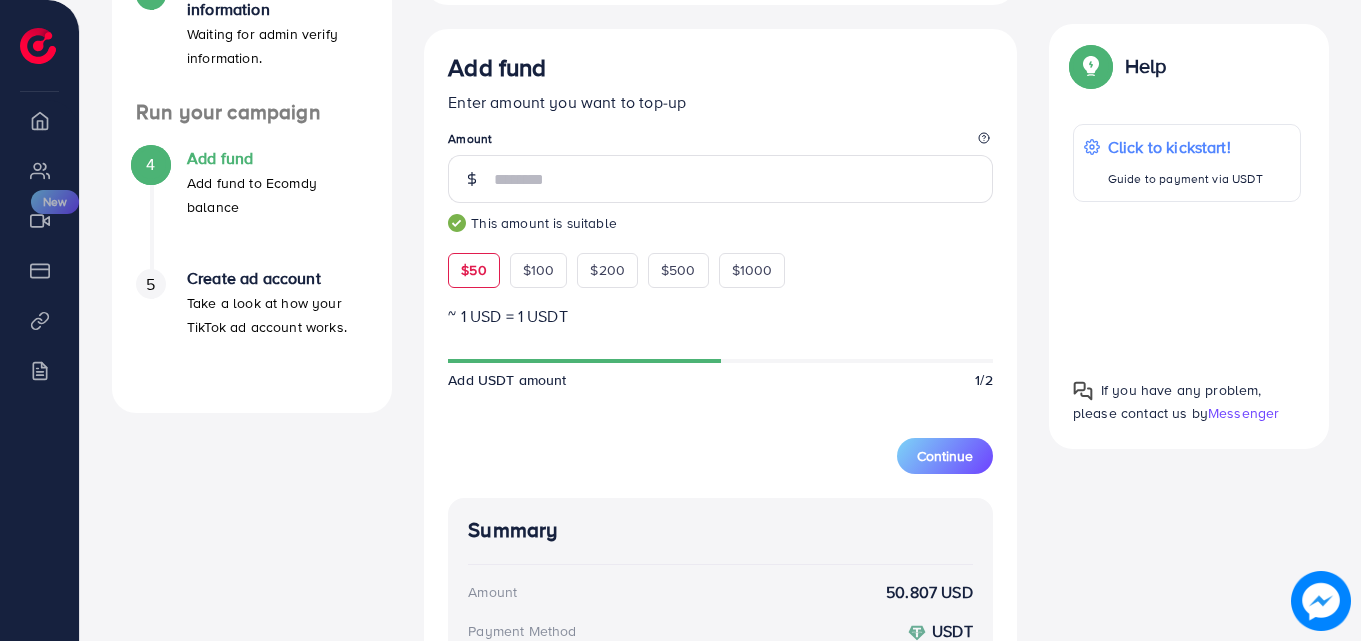 scroll, scrollTop: 469, scrollLeft: 0, axis: vertical 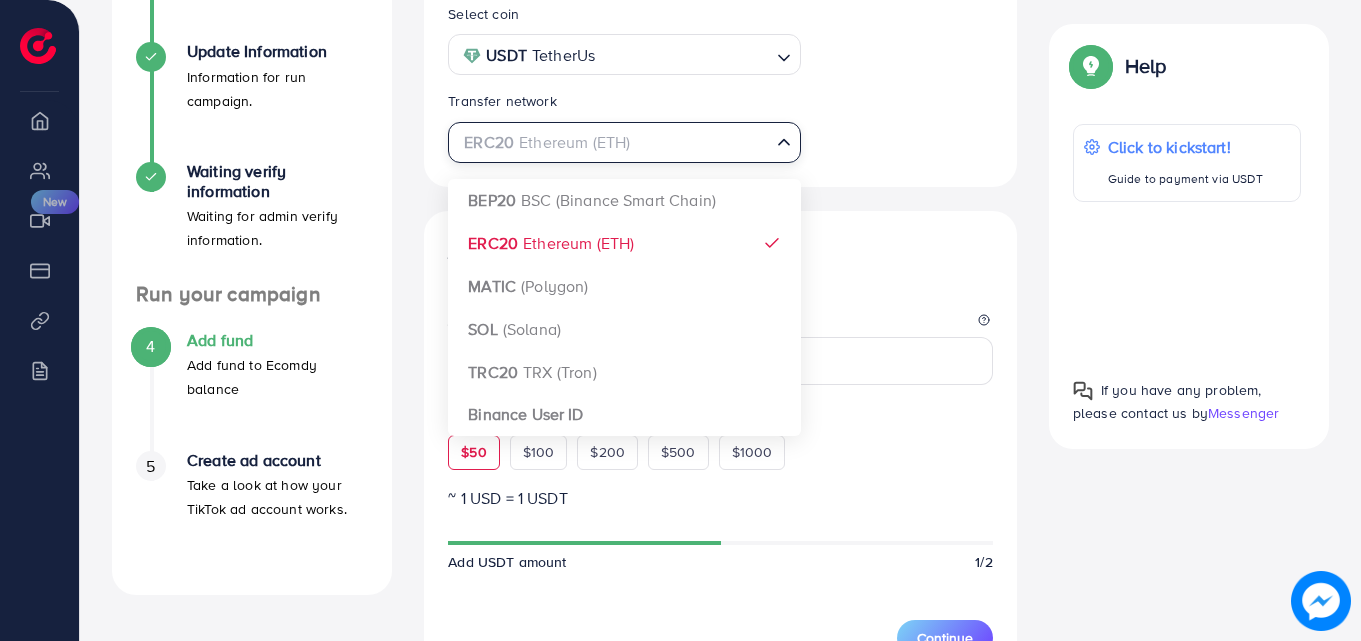 click on "ERC20 Ethereum (ETH)" at bounding box center (612, 140) 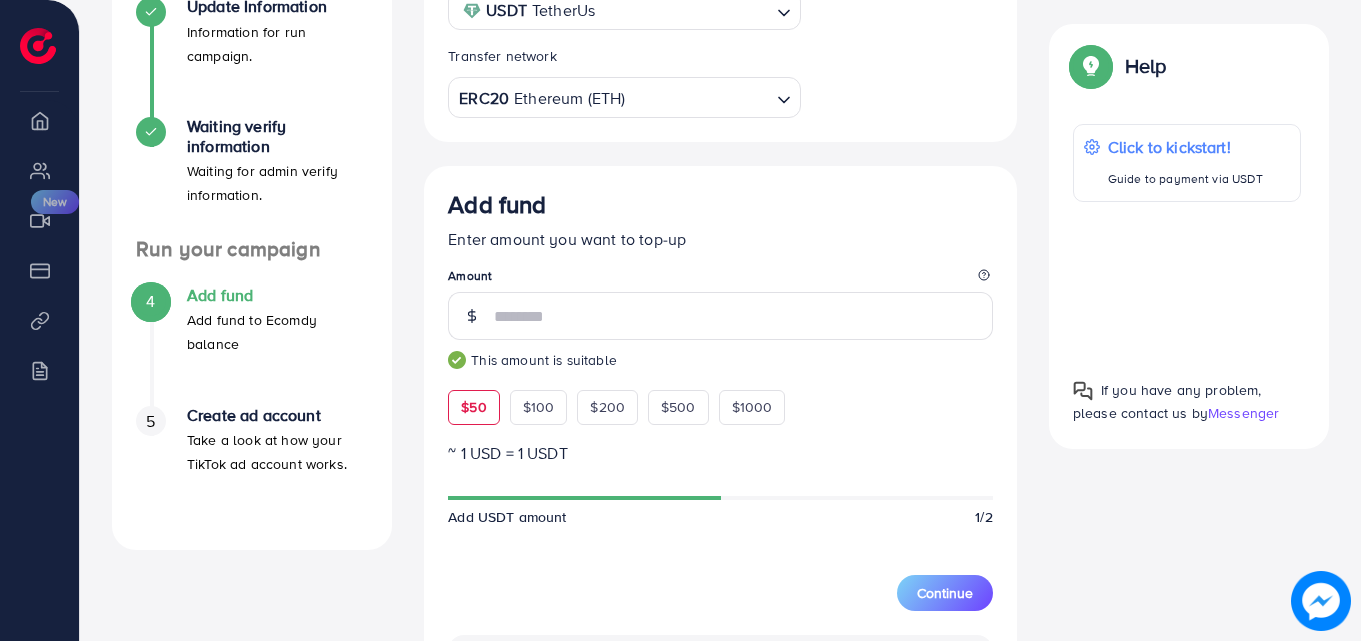 scroll, scrollTop: 469, scrollLeft: 0, axis: vertical 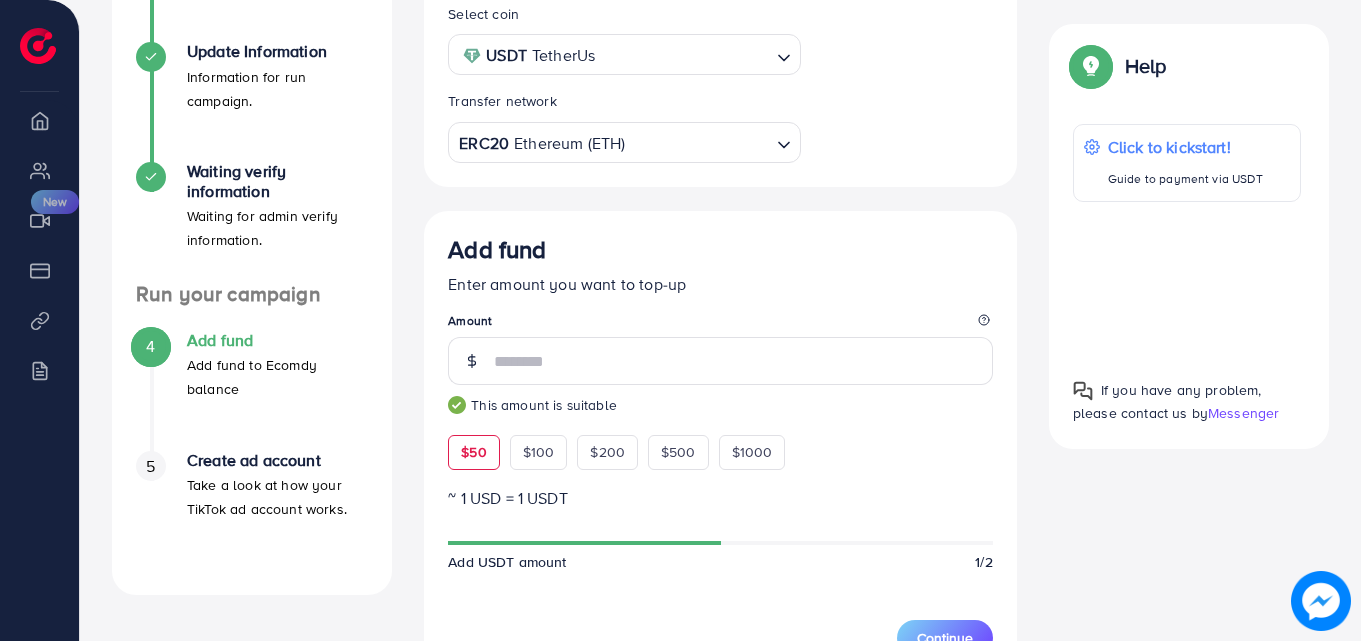 click on "Select coin   USDT TetherUs           Loading...     Transfer network   ERC20 Ethereum (ETH)           Loading..." at bounding box center [720, 86] 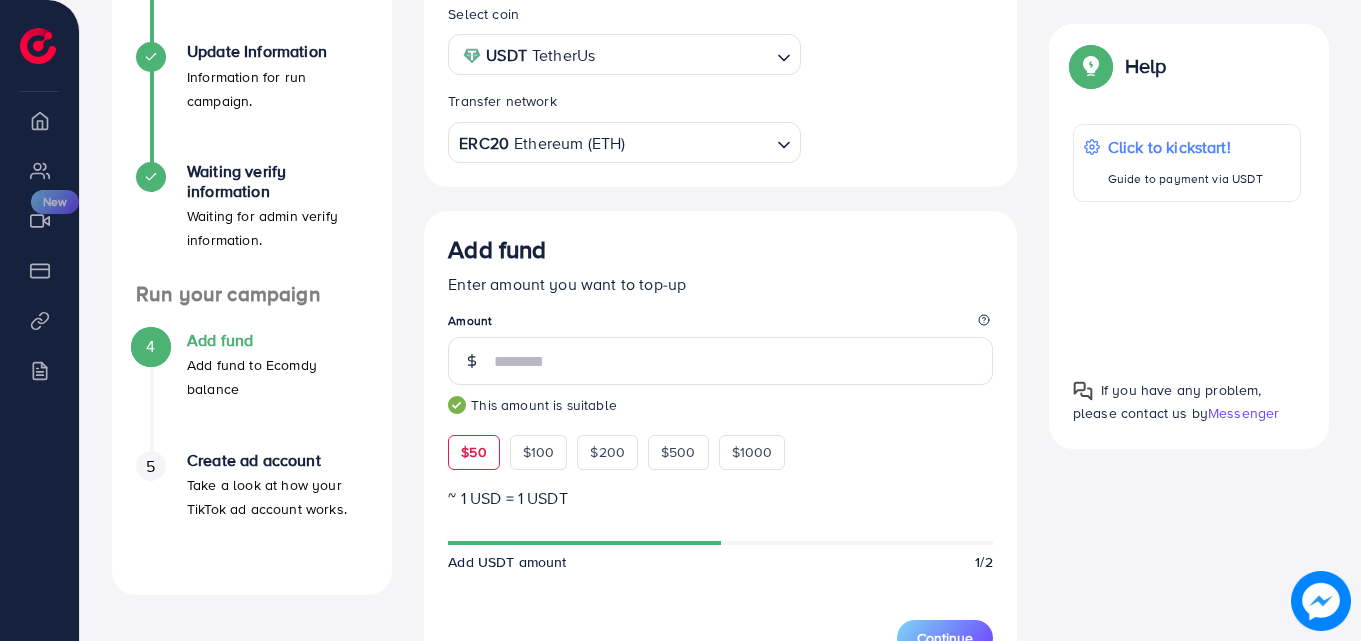 click on "ERC20 Ethereum (ETH)" at bounding box center (612, 140) 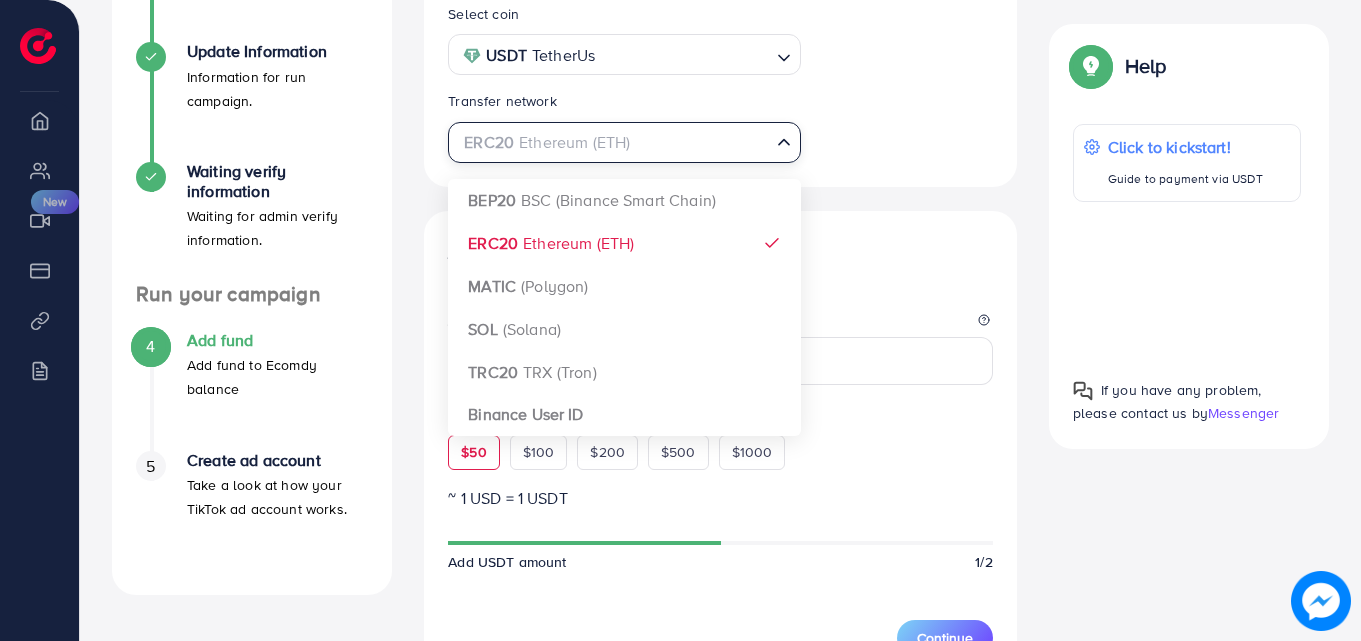 click on "Select coin   USDT TetherUs           Loading...     Transfer network   ERC20 Ethereum (ETH)           Loading...     BEP20 BSC (Binance Smart Chain) ERC20 Ethereum (ETH) MATIC (Polygon) SOL (Solana) TRC20 TRX (Tron) Binance User ID        Add fund  Enter amount you want to top-up Amount **  This amount is suitable  $50 $100 $200 $500 $1000  ~ 1 USD = 1 USDT   Add USDT amount  1/2 5% 10% 15% 20%  Continue   Summary   Amount   50.807 USD   Payment Method  USDT  Coin type  USDT  Service charge   (3.00%)  1.5 USD  Transfer network  ERC20  Total Amount   52.307 USD" at bounding box center (720, 544) 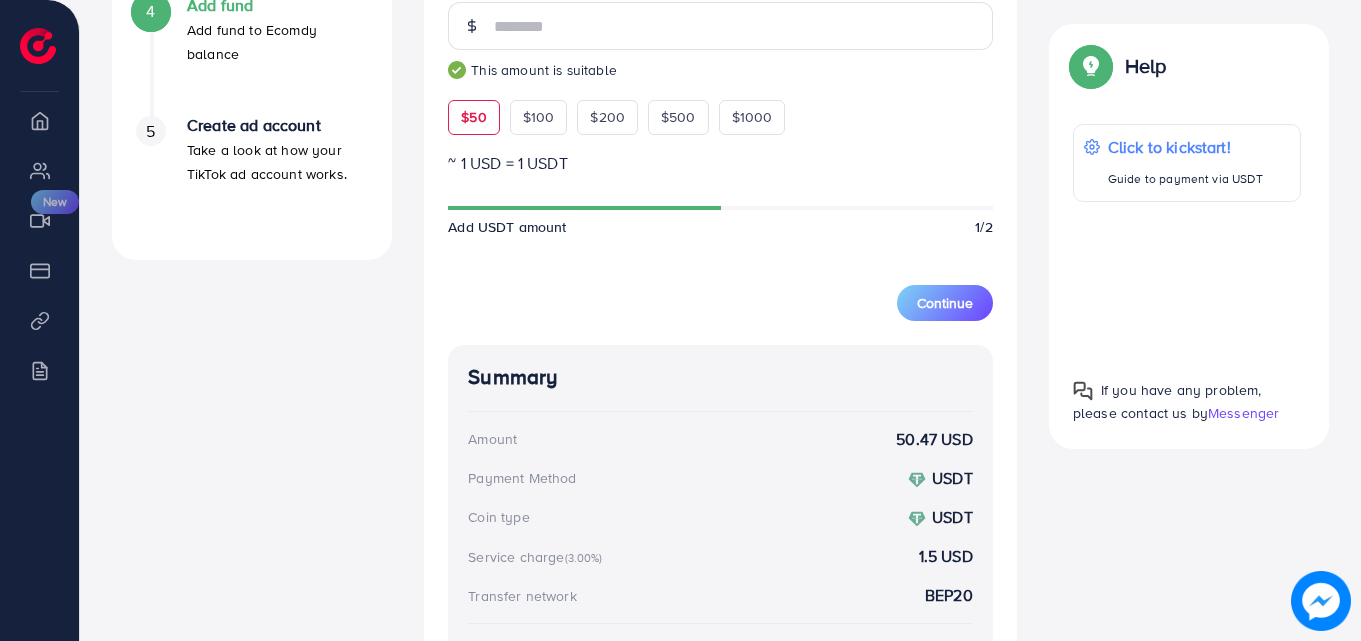 scroll, scrollTop: 769, scrollLeft: 0, axis: vertical 